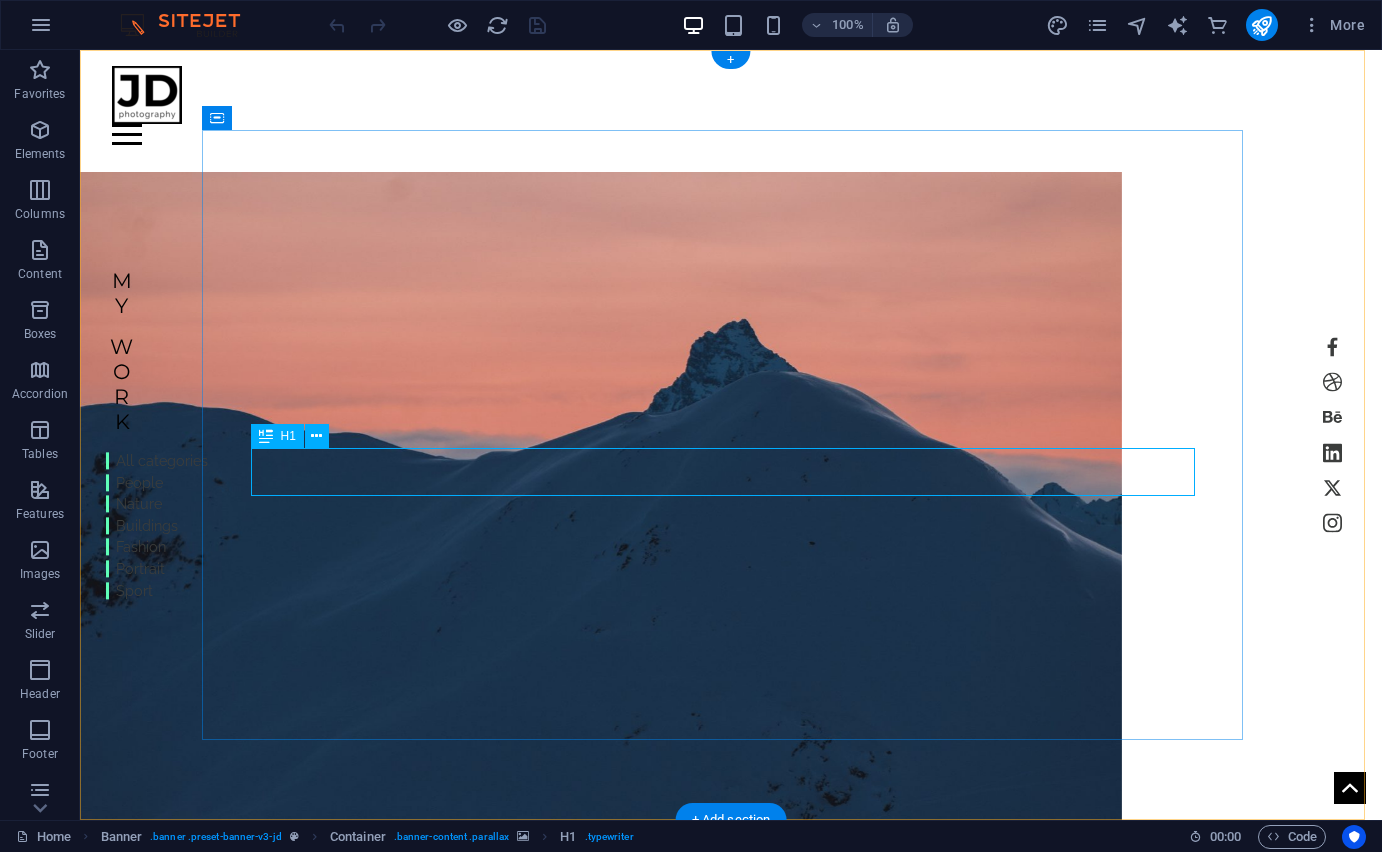 scroll, scrollTop: 0, scrollLeft: 0, axis: both 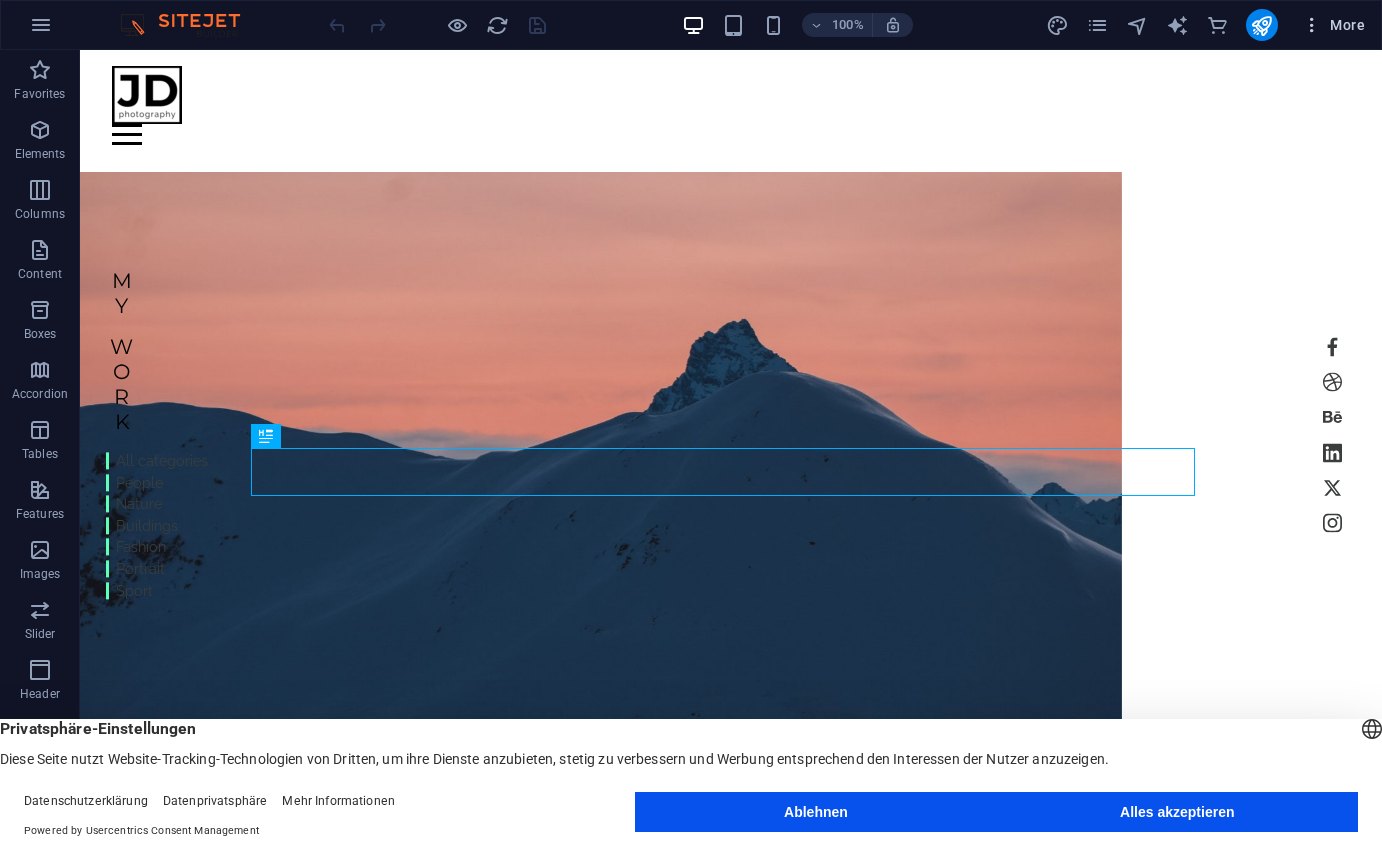 click at bounding box center [1312, 25] 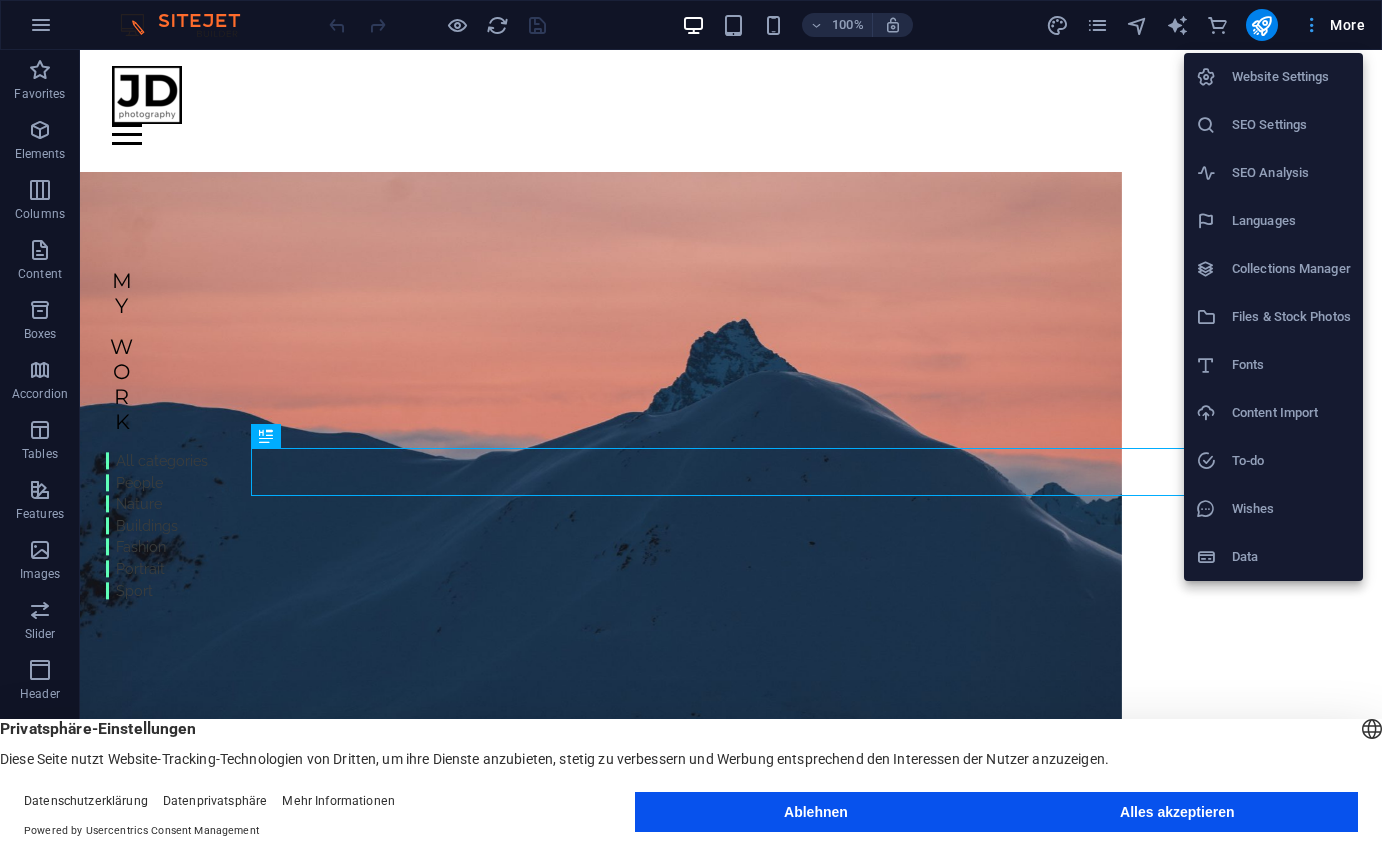 click at bounding box center [691, 426] 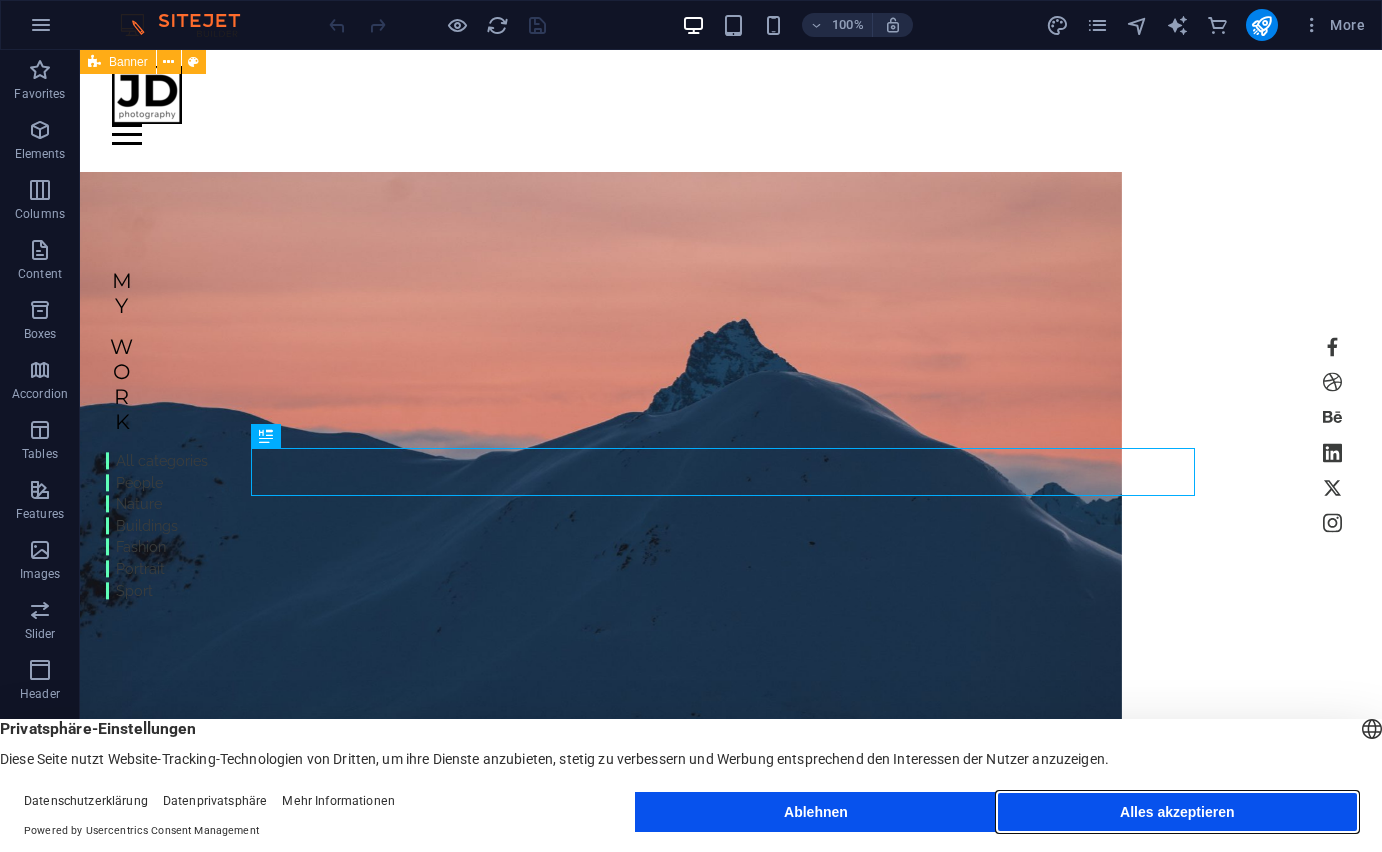 click on "Alles akzeptieren" at bounding box center [1177, 812] 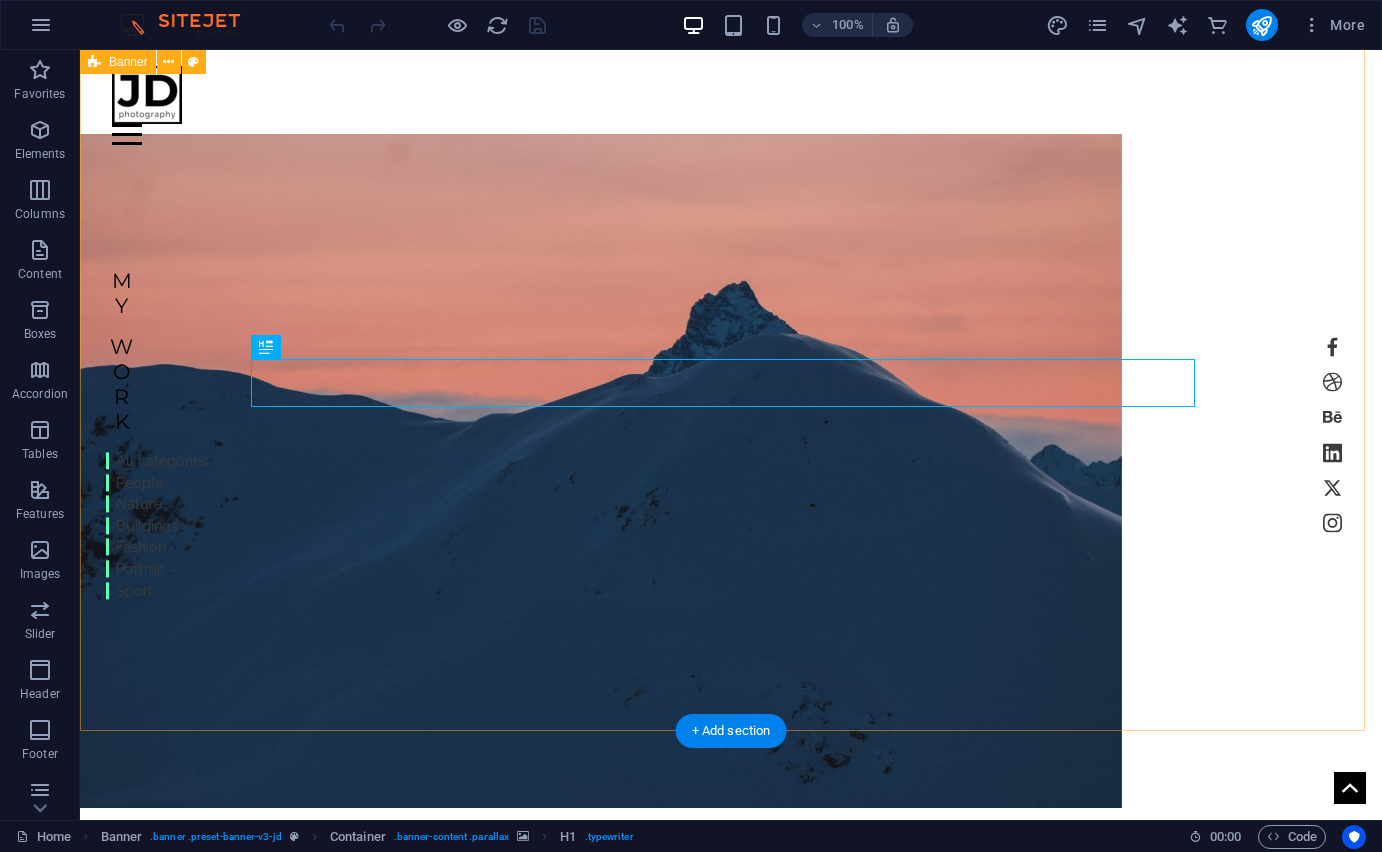 scroll, scrollTop: 0, scrollLeft: 0, axis: both 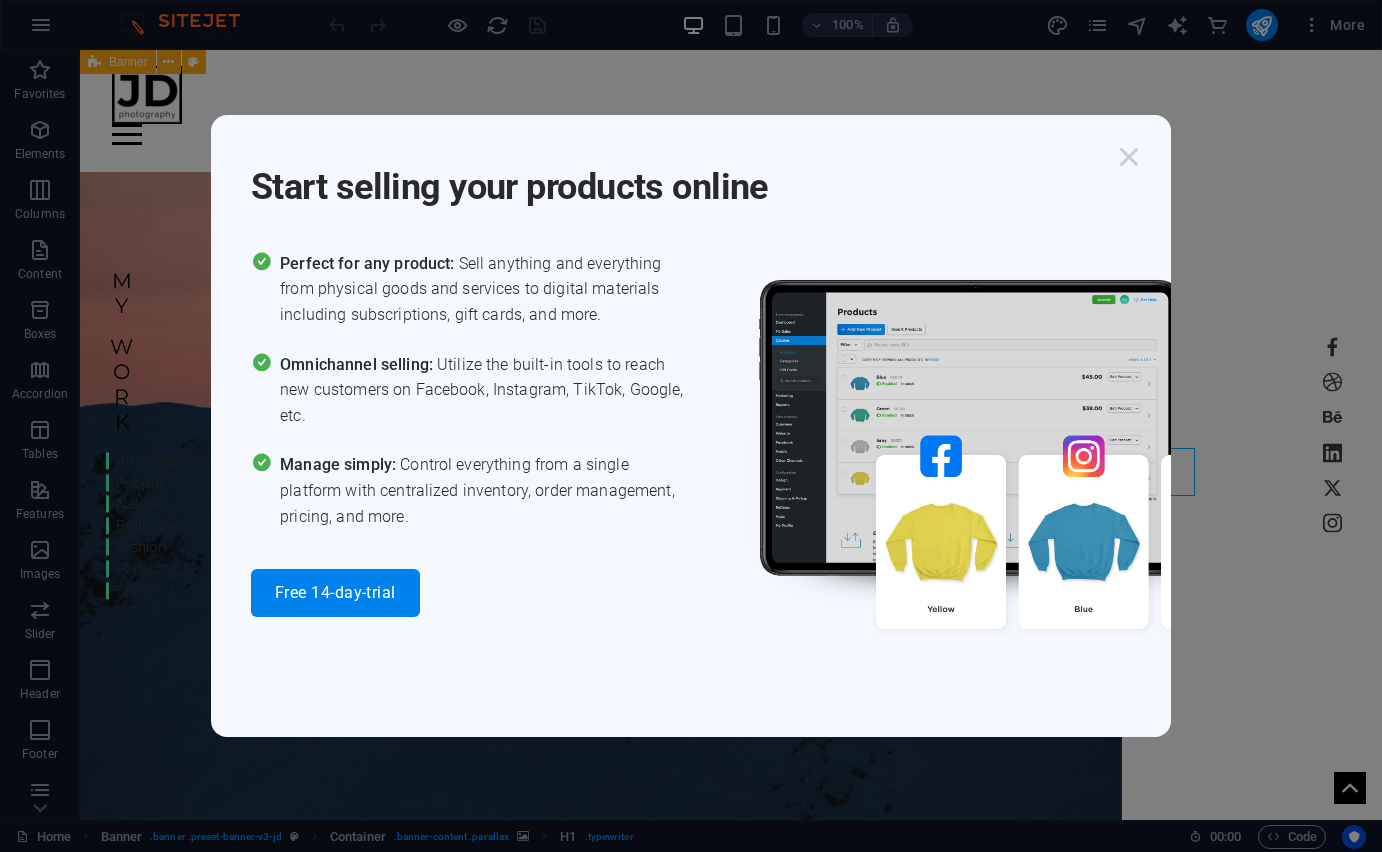 click at bounding box center [1129, 157] 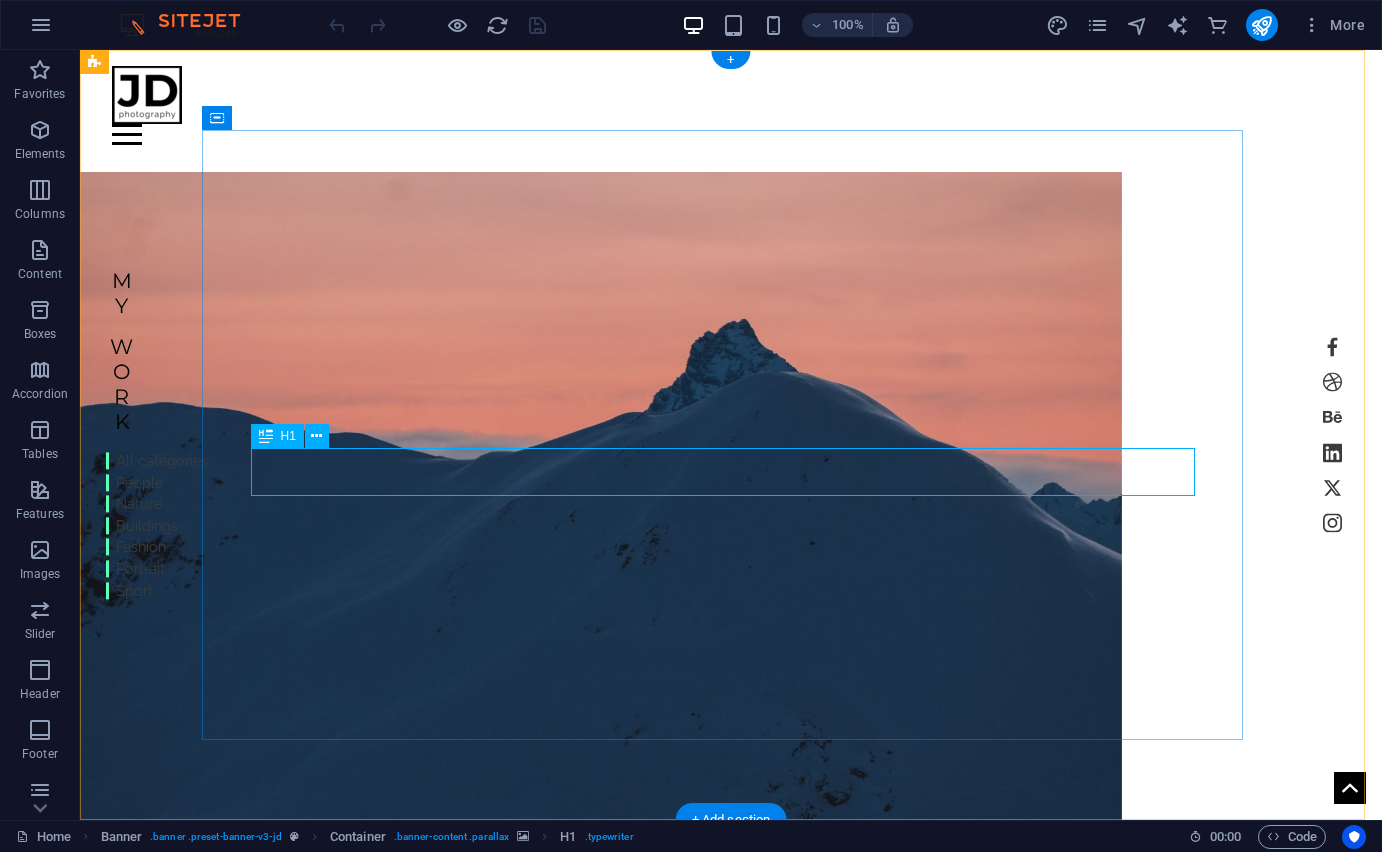 click on "|  hovaten007.sbs" at bounding box center [601, 982] 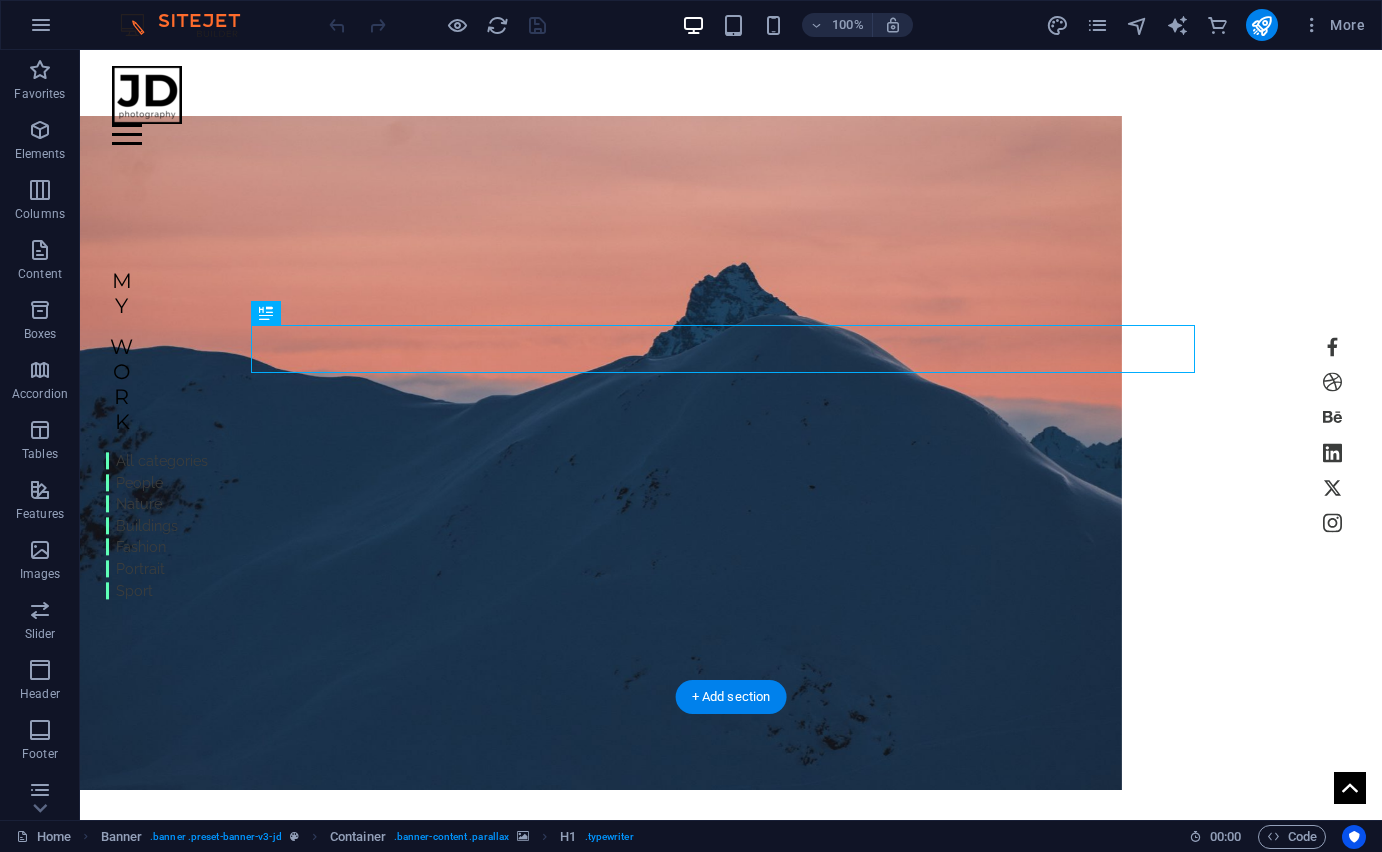 scroll, scrollTop: 167, scrollLeft: 0, axis: vertical 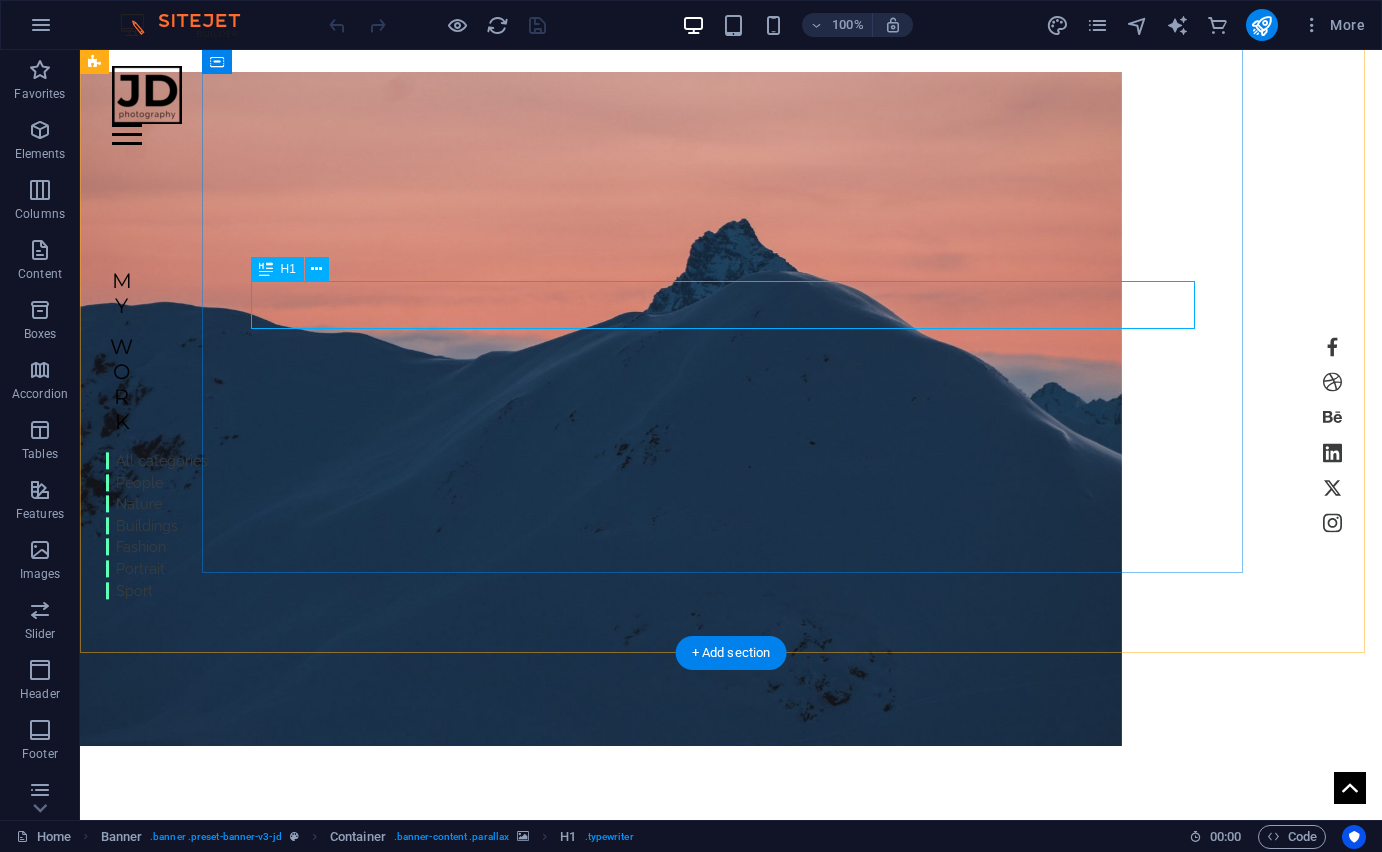 click on "|  hovaten007.sbs" at bounding box center [601, 815] 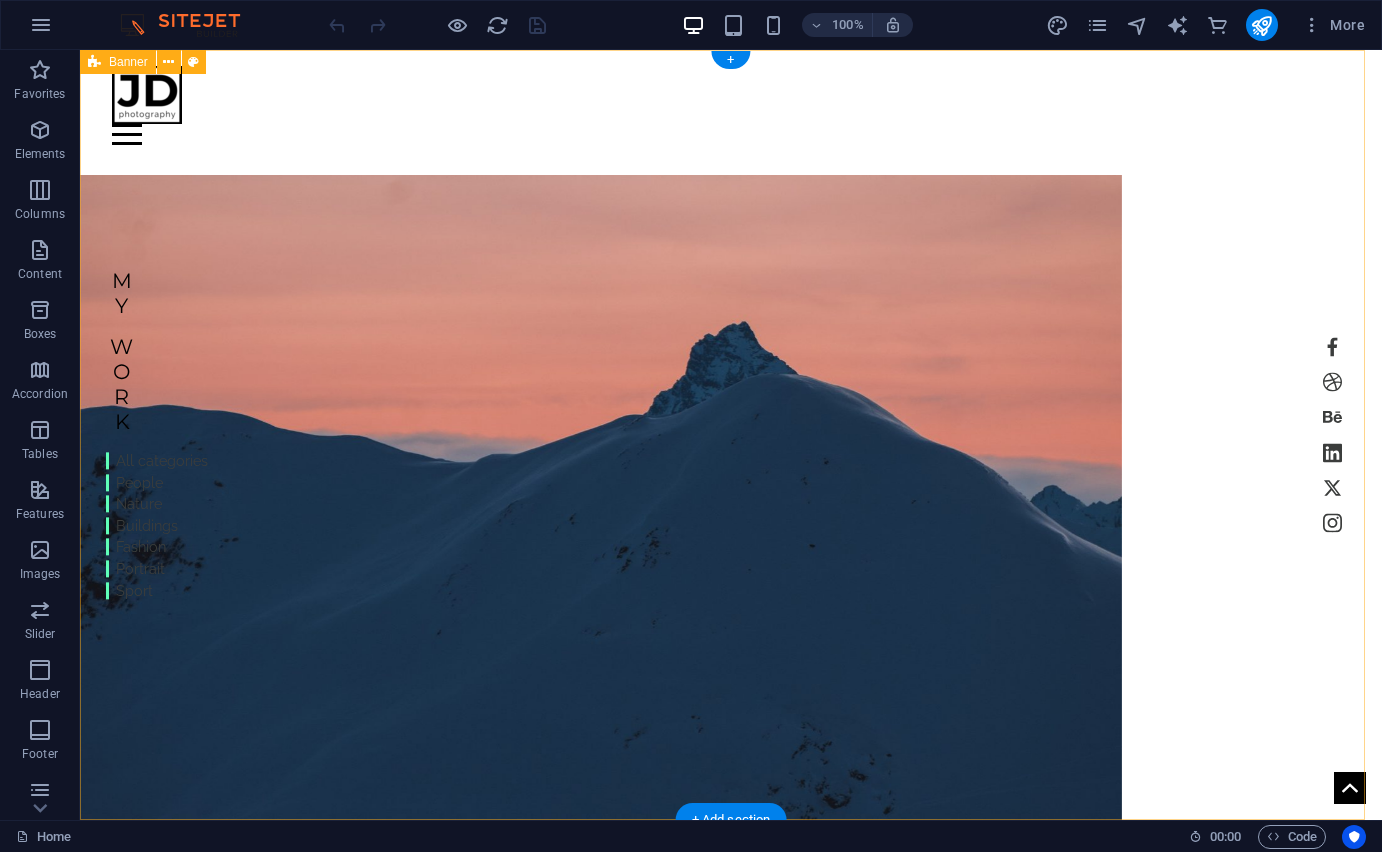 scroll, scrollTop: 0, scrollLeft: 0, axis: both 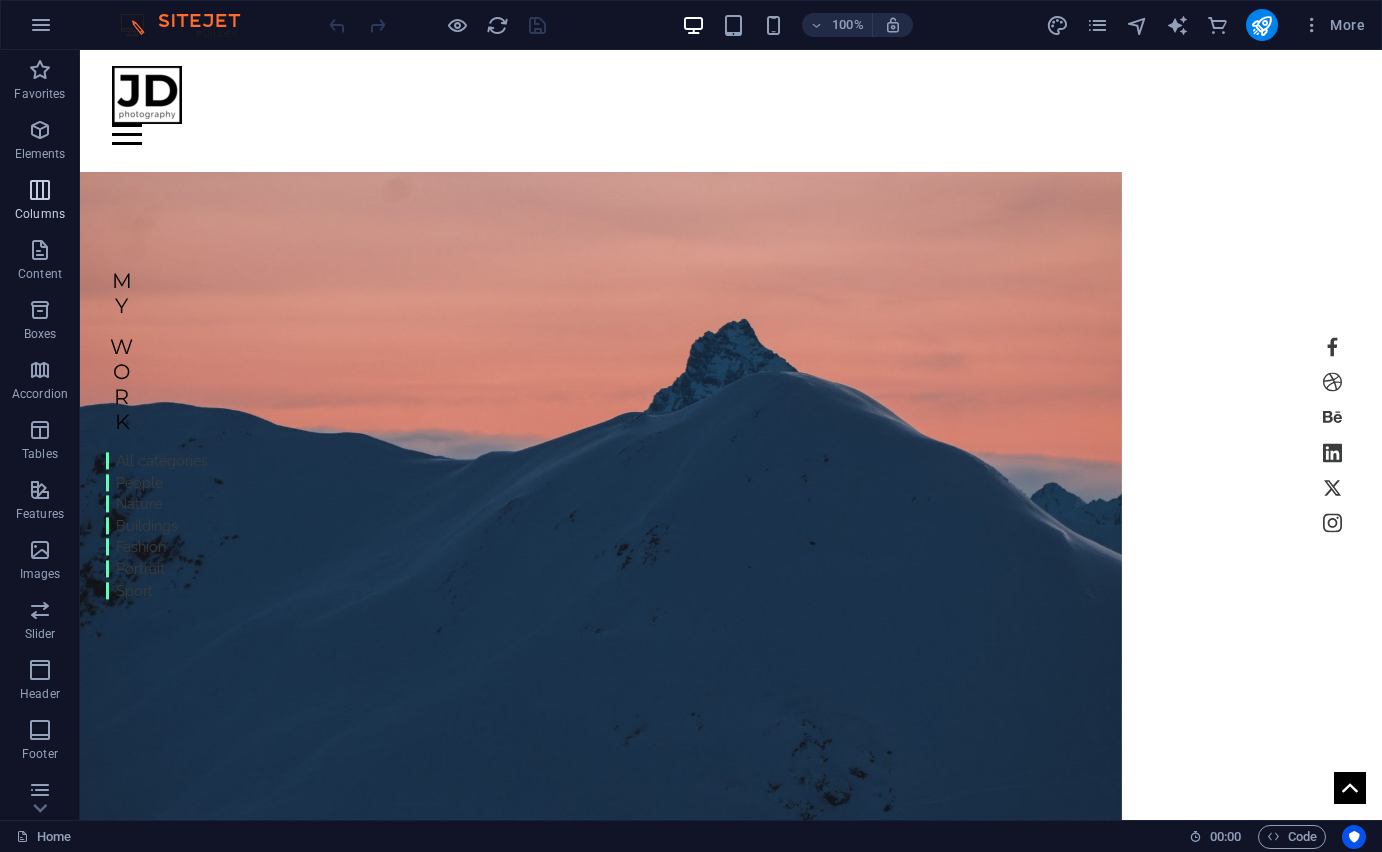 click at bounding box center [40, 190] 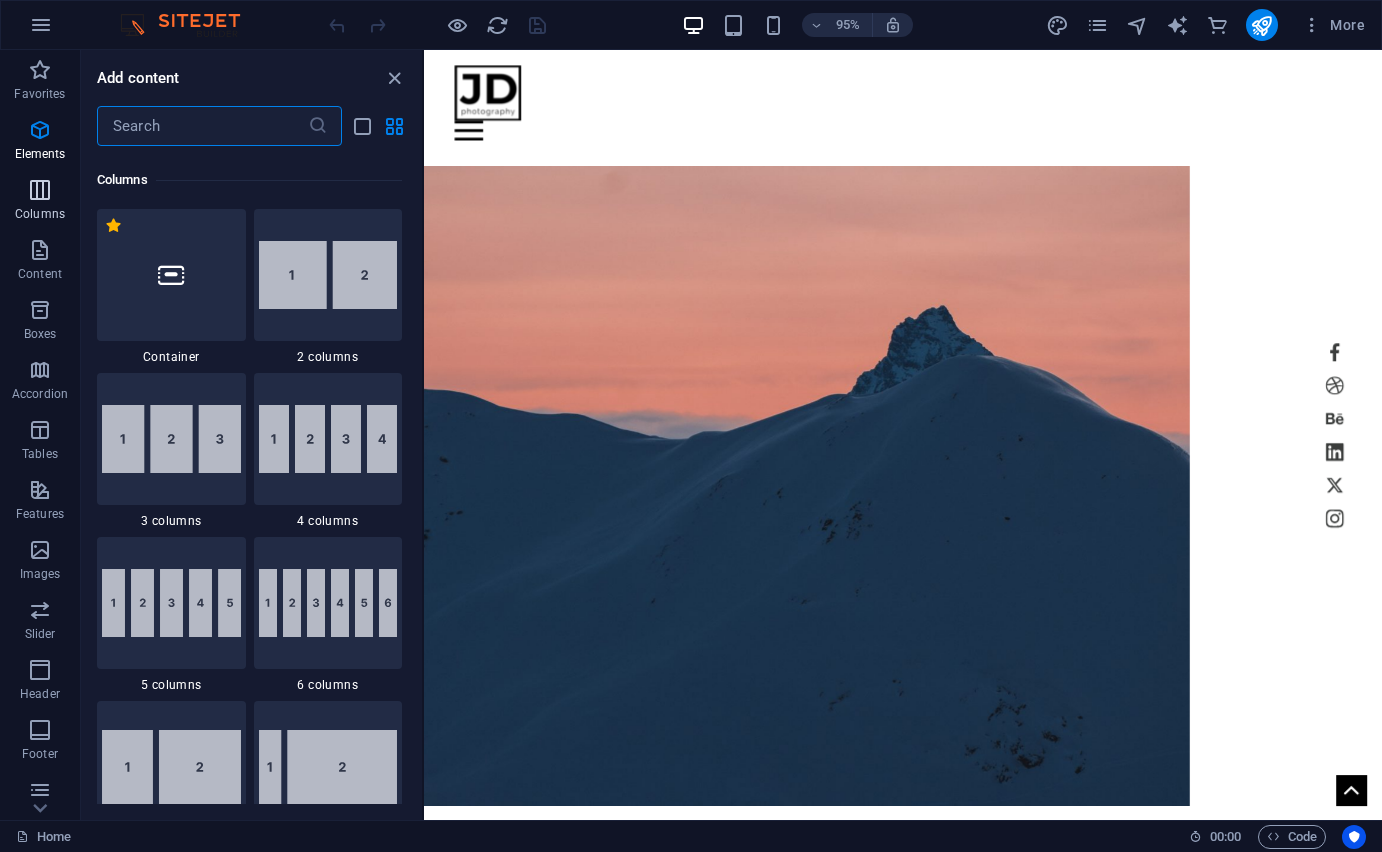 scroll, scrollTop: 990, scrollLeft: 0, axis: vertical 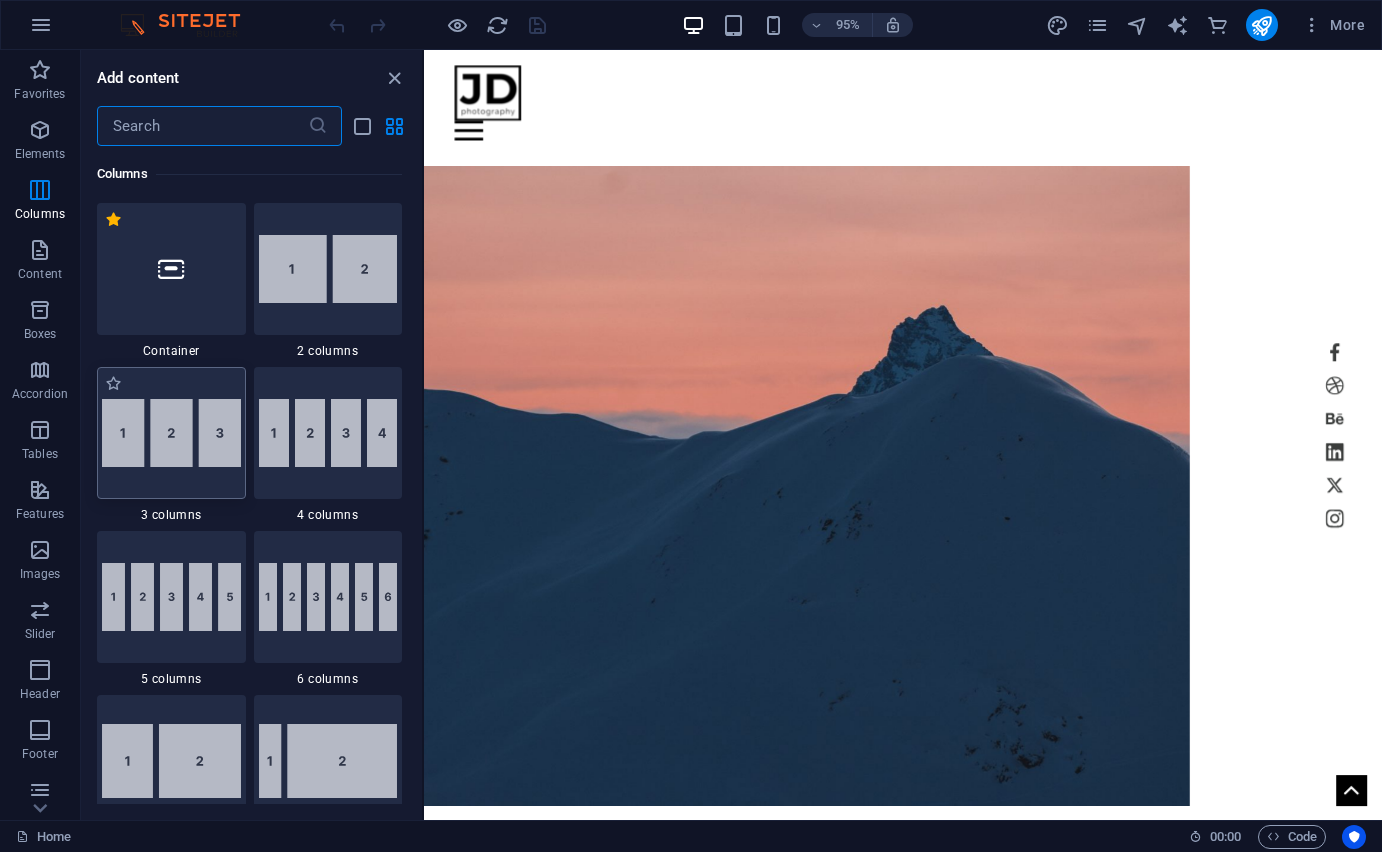 click at bounding box center [171, 433] 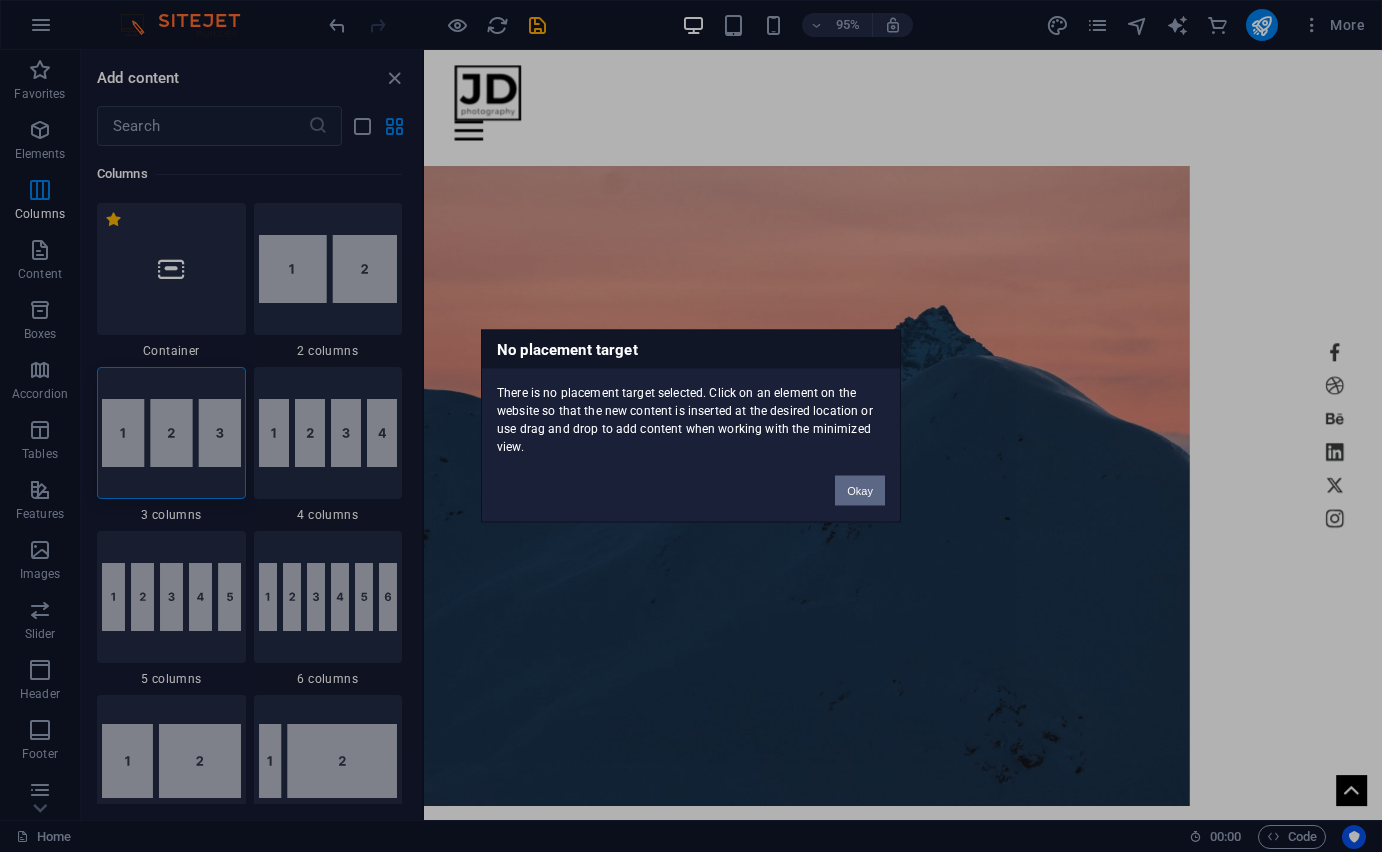 click on "Okay" at bounding box center (860, 491) 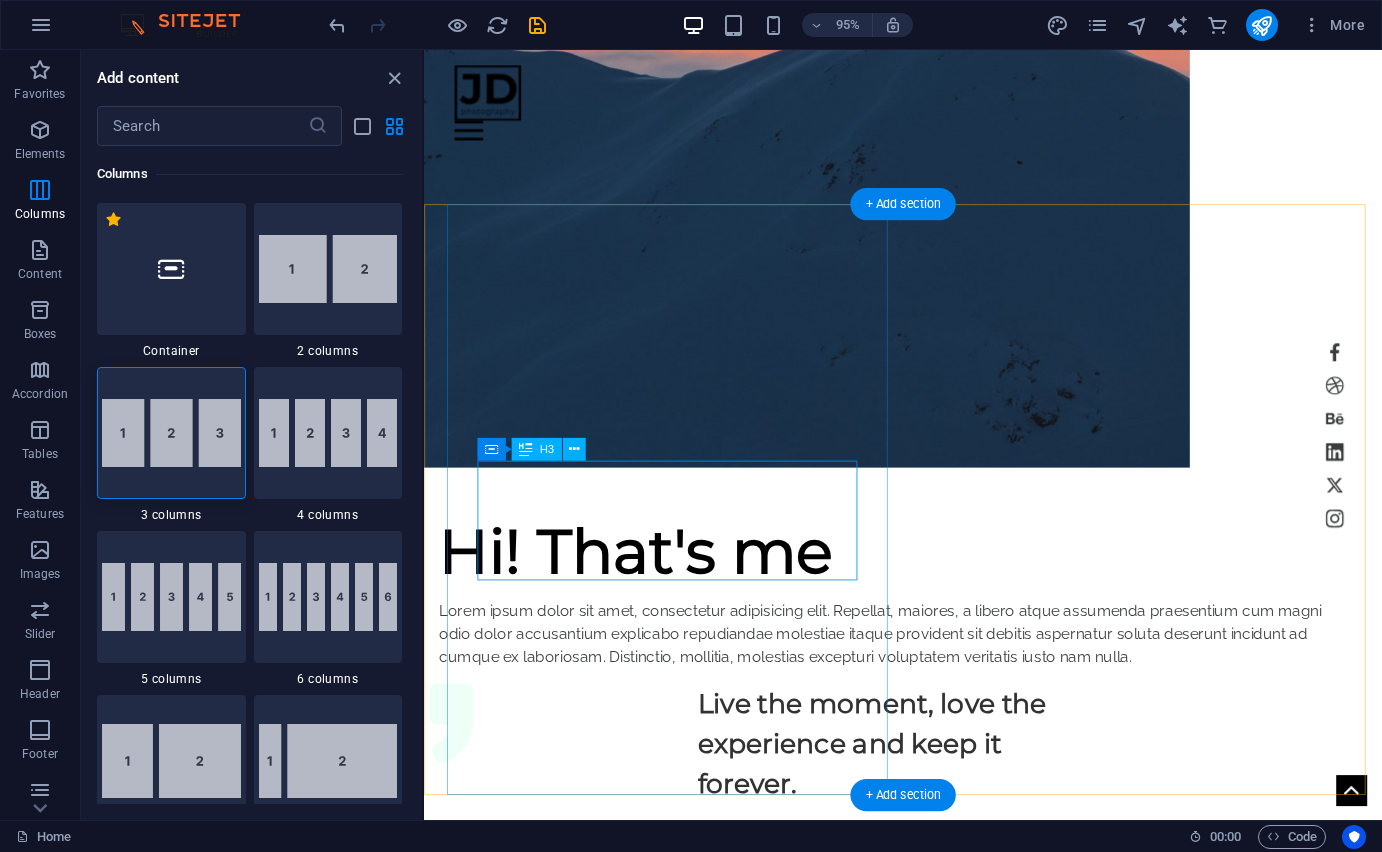 scroll, scrollTop: 667, scrollLeft: 0, axis: vertical 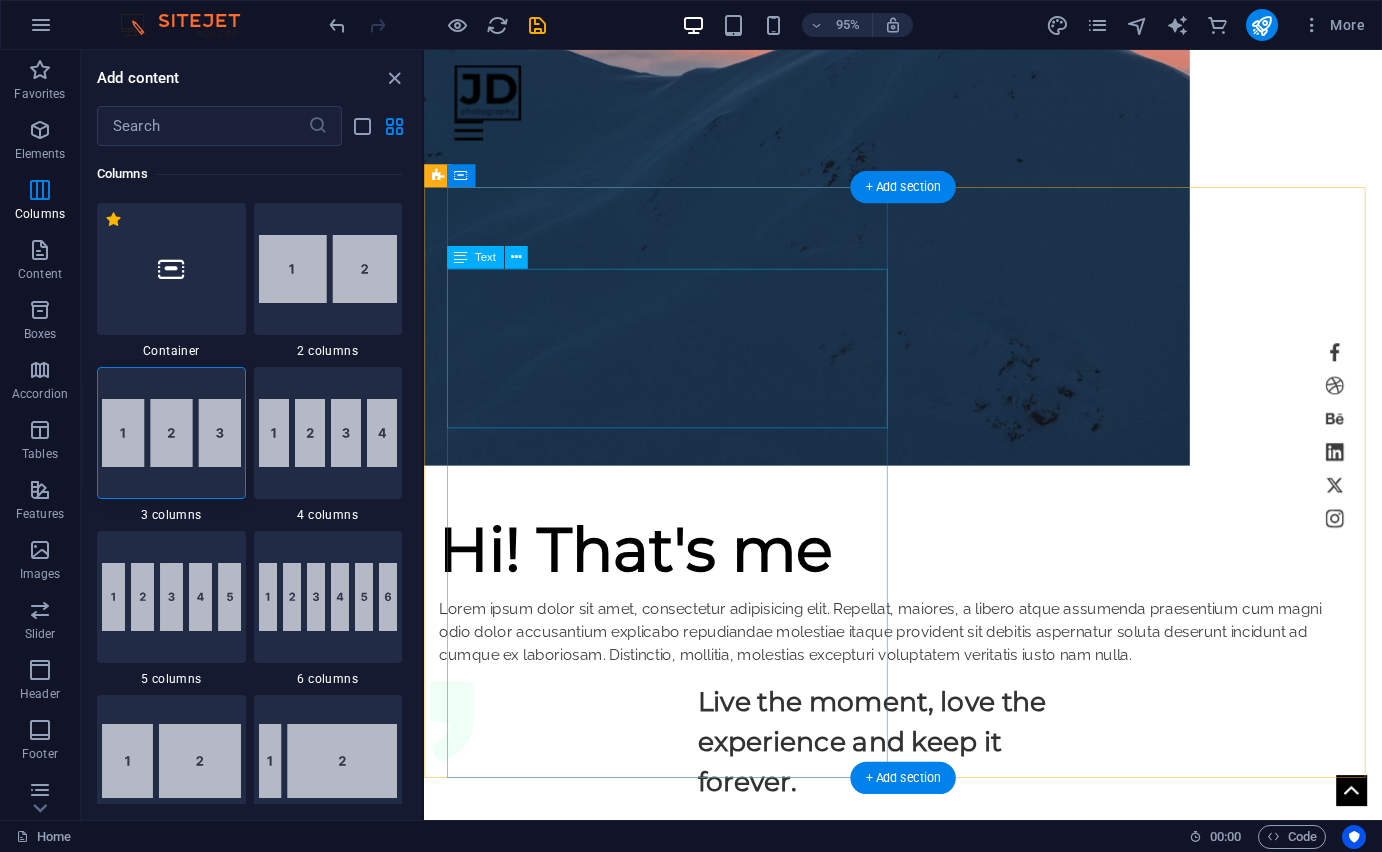 click on "Lorem ipsum dolor sit amet, consectetur adipisicing elit. Repellat, maiores, a libero atque assumenda praesentium cum magni odio dolor accusantium explicabo repudiandae molestiae itaque provident sit debitis aspernatur soluta deserunt incidunt ad cumque ex laboriosam. Distinctio, mollitia, molestias excepturi voluptatem veritatis iusto nam nulla." at bounding box center (912, 662) 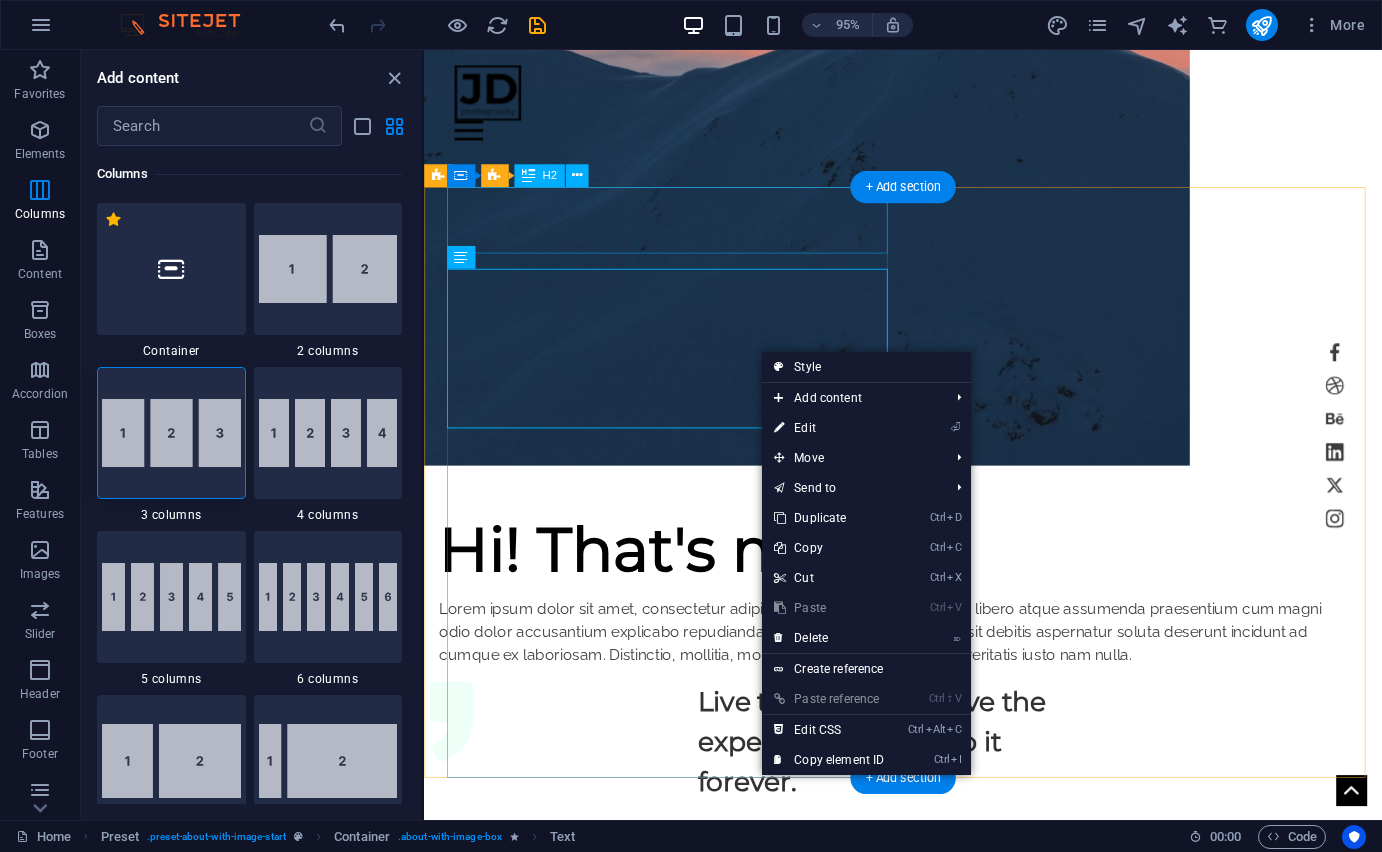 click on "Hi! That's me" at bounding box center (912, 575) 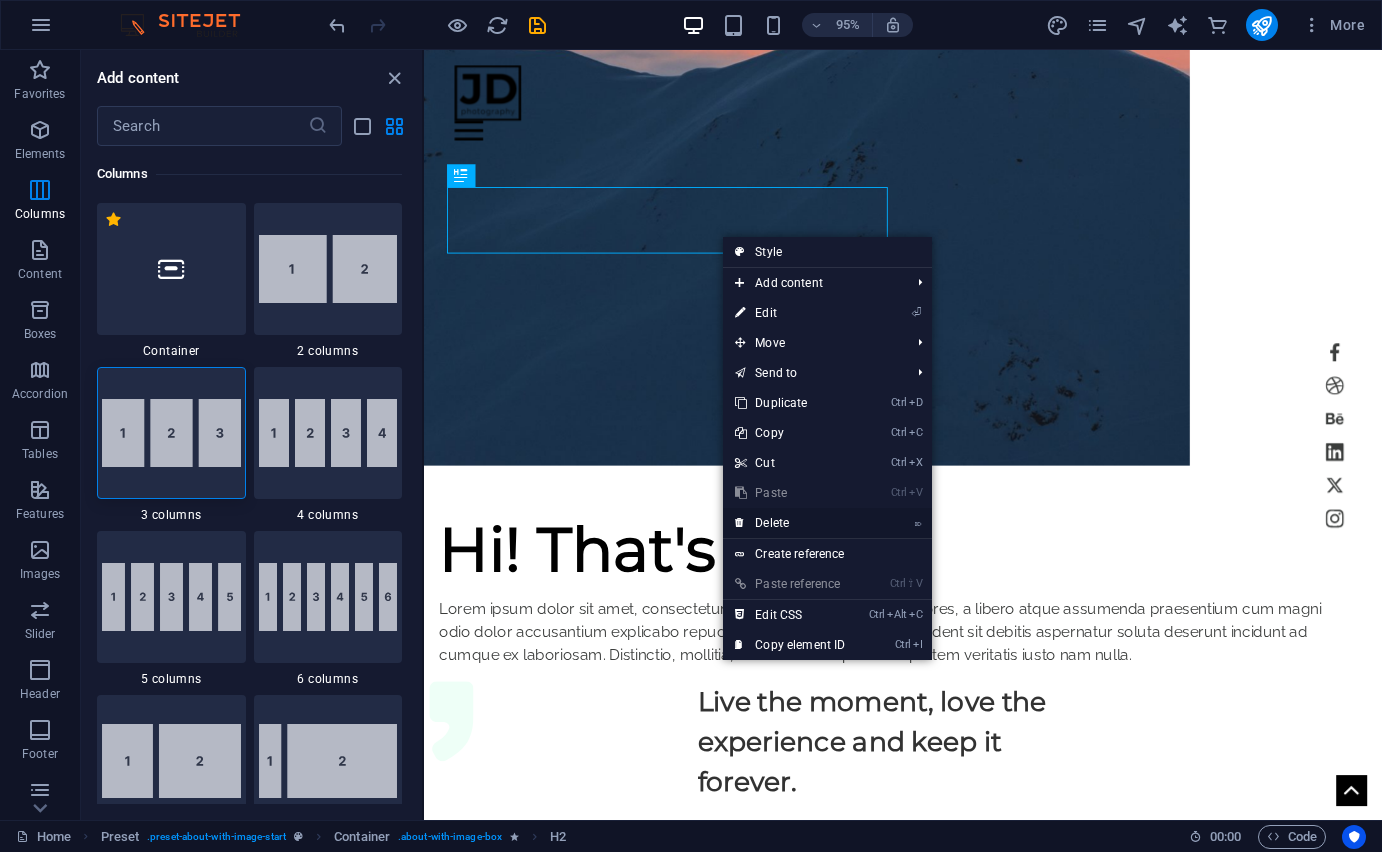 click on "⌦  Delete" at bounding box center (790, 523) 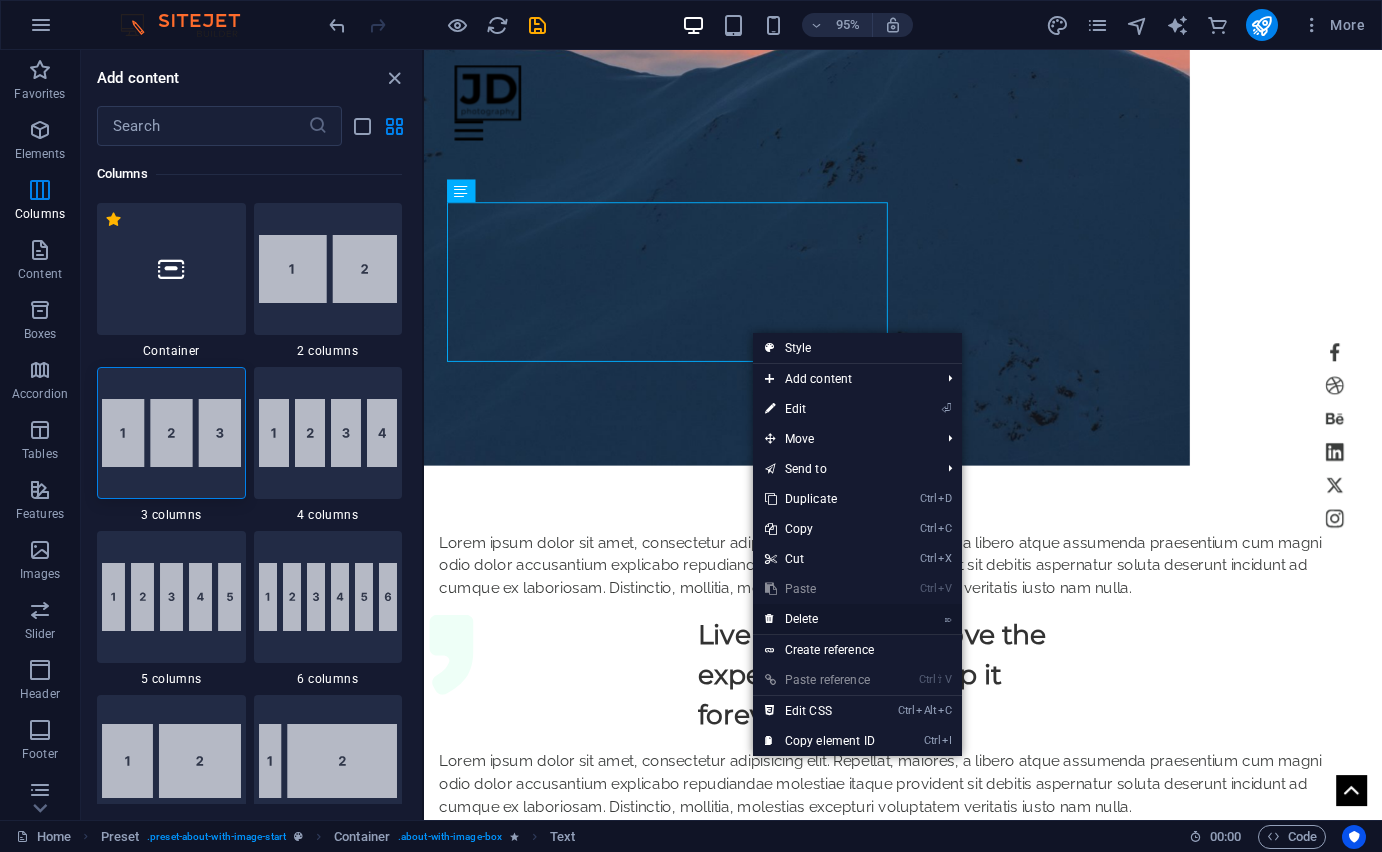 click on "⌦  Delete" at bounding box center [820, 619] 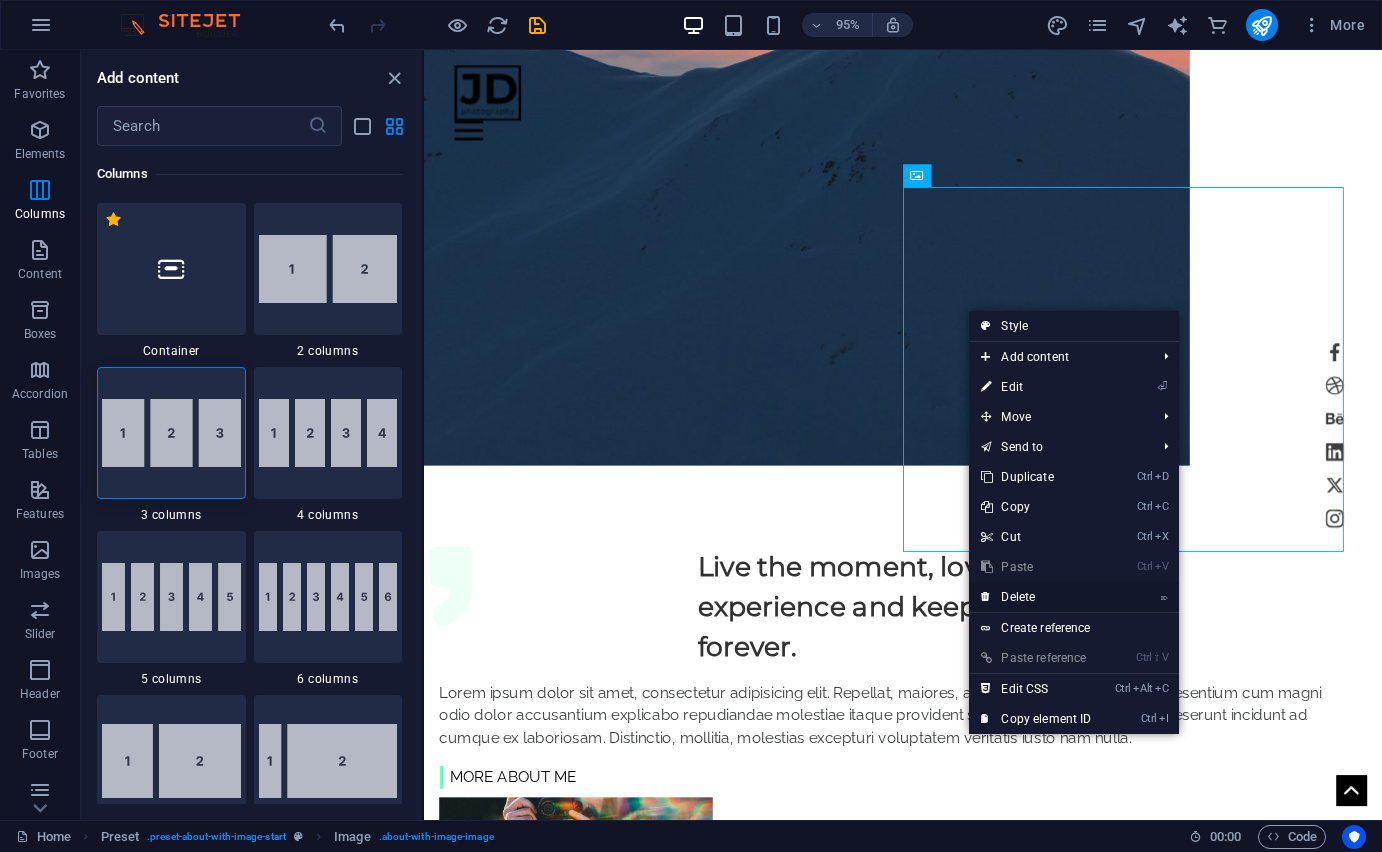 click on "⌦  Delete" at bounding box center (1036, 597) 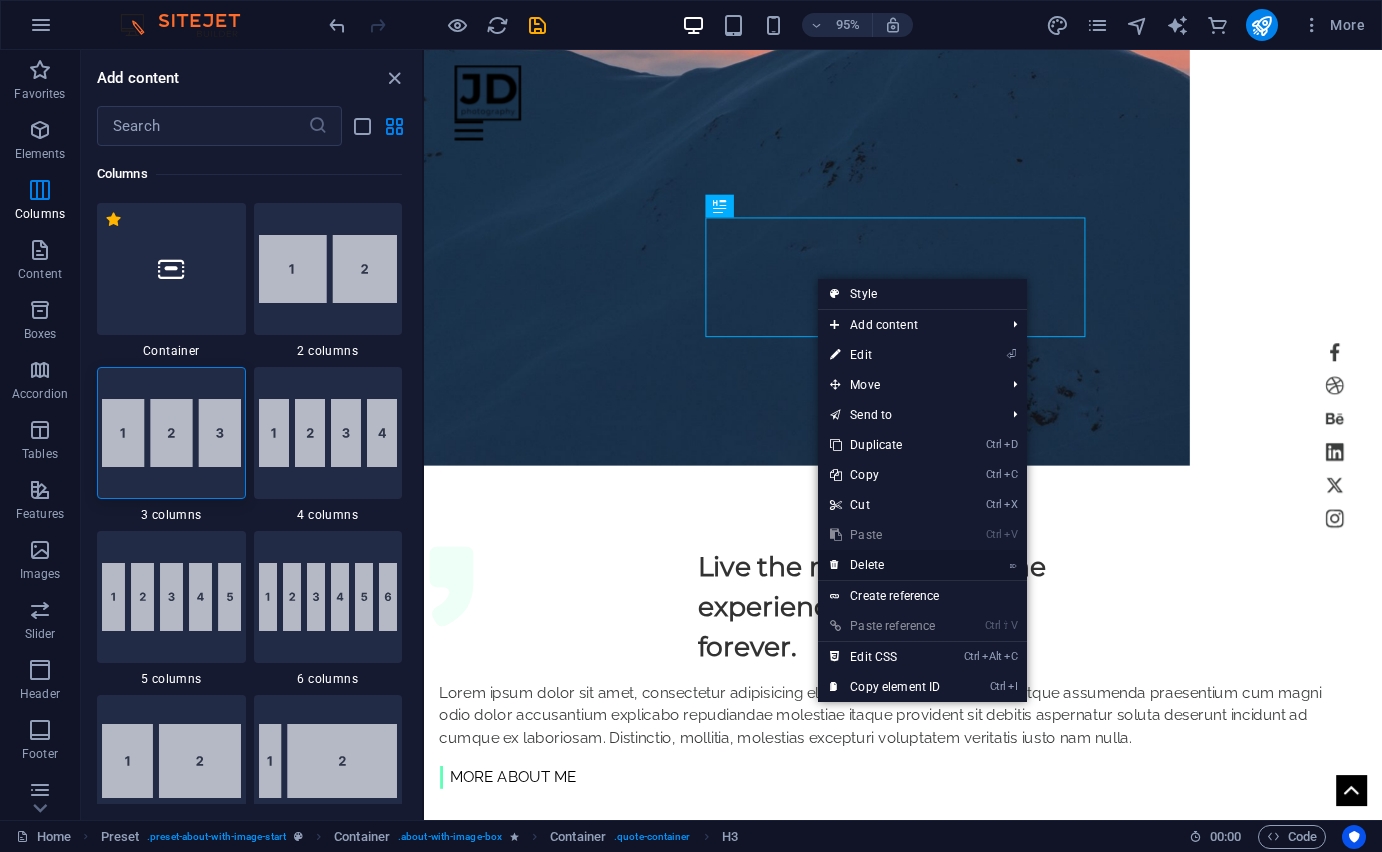 click on "⌦  Delete" at bounding box center [885, 565] 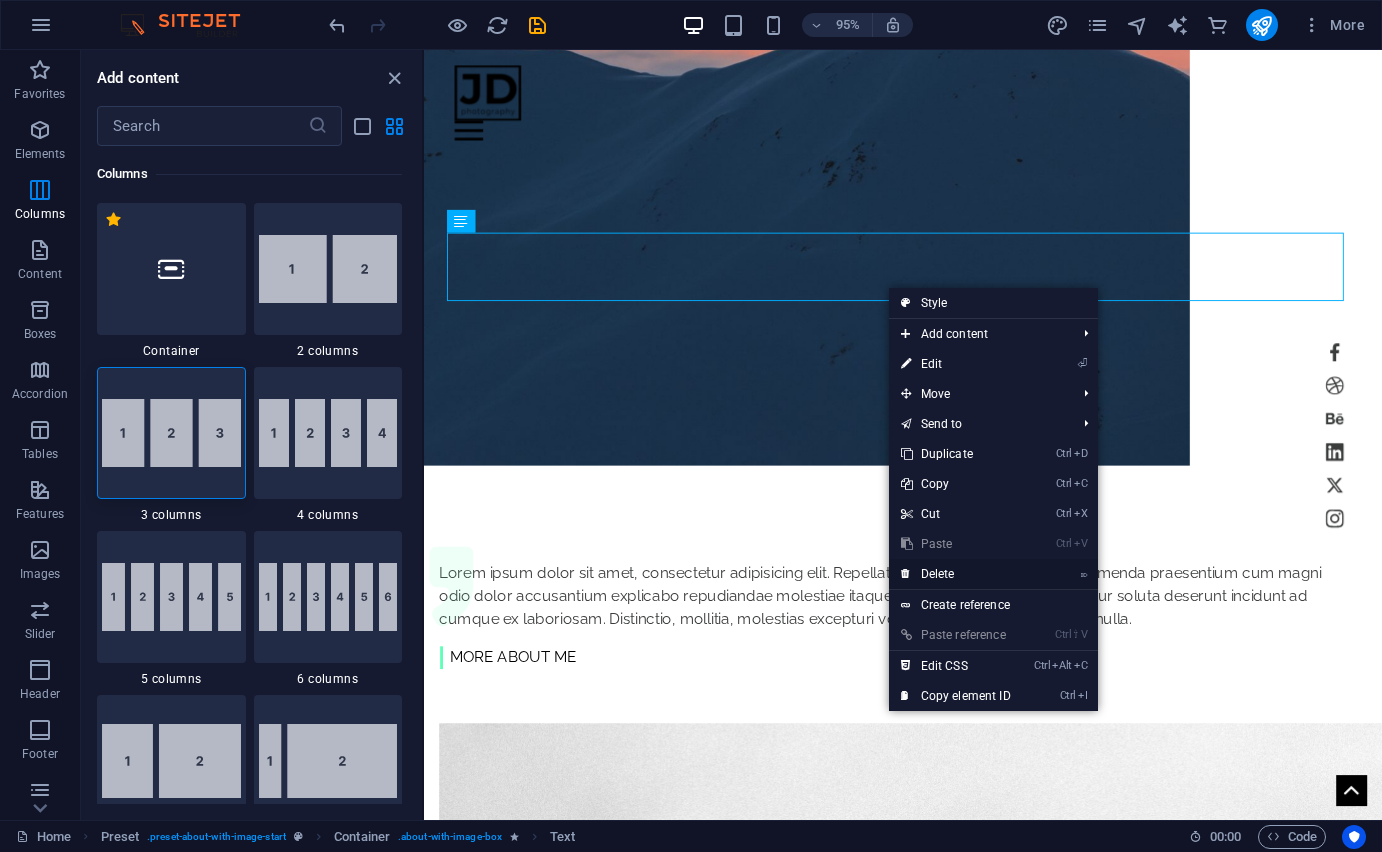 click on "⌦  Delete" at bounding box center (956, 574) 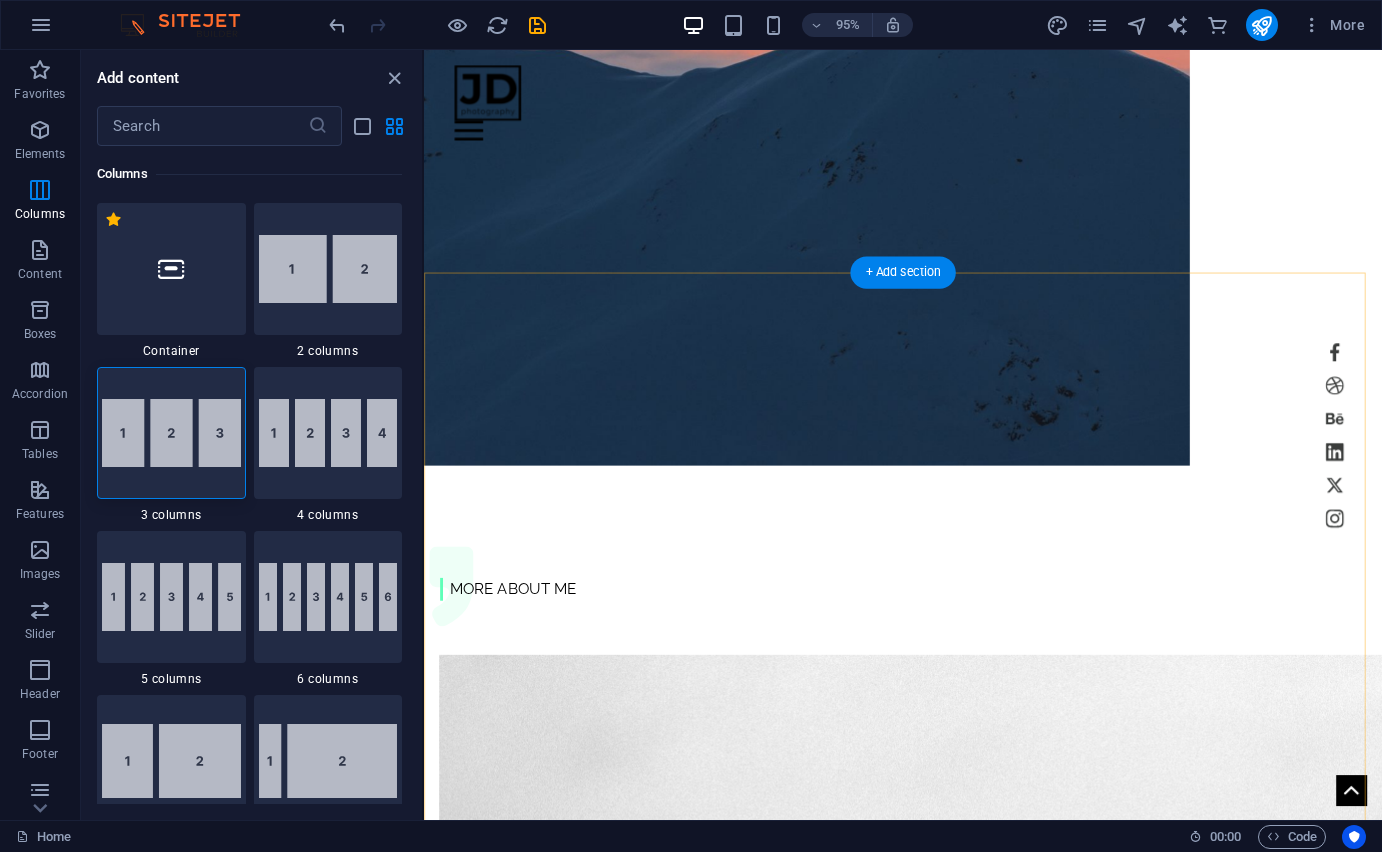 drag, startPoint x: 1308, startPoint y: 313, endPoint x: 735, endPoint y: 393, distance: 578.5577 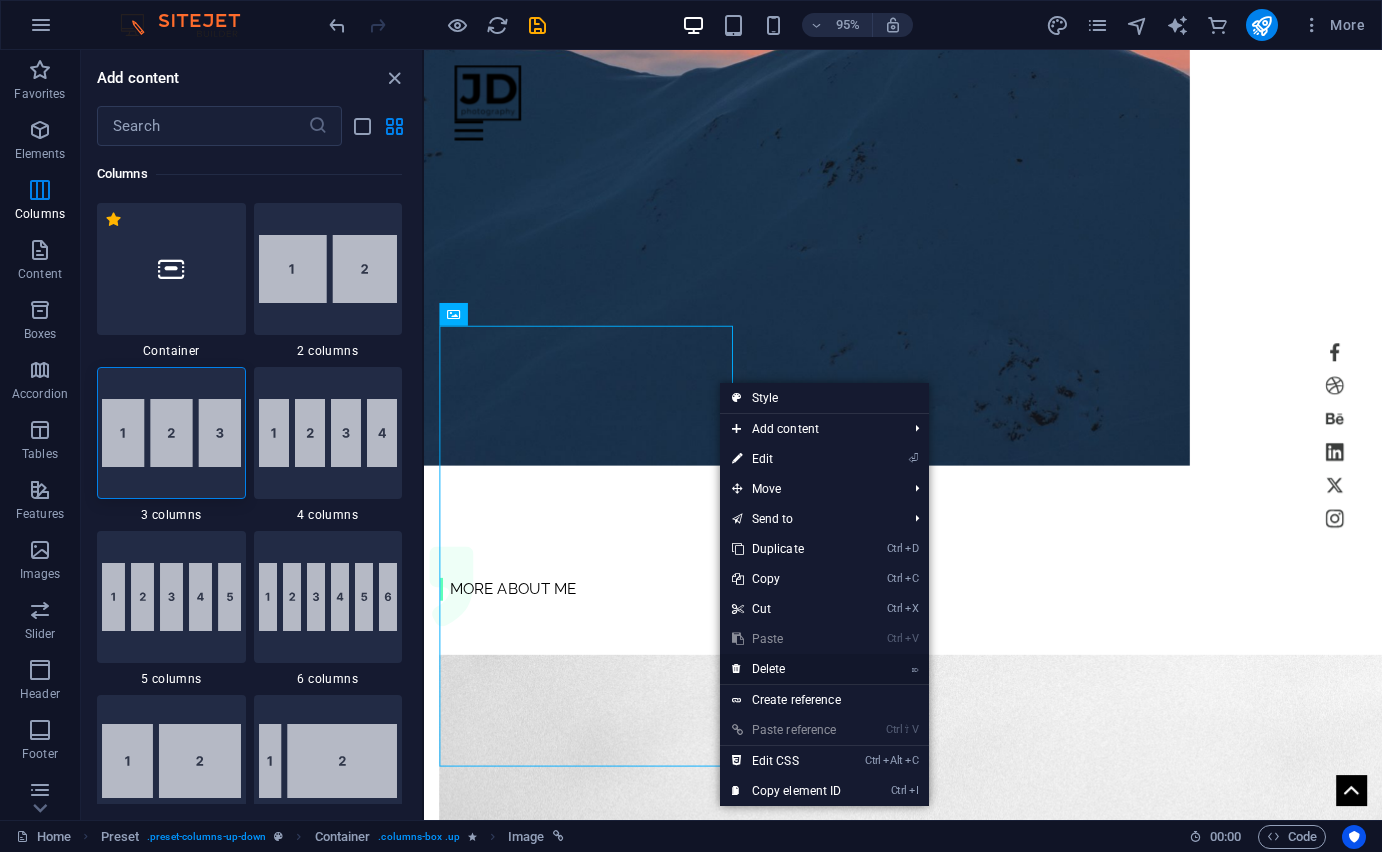 click on "⌦  Delete" at bounding box center [787, 669] 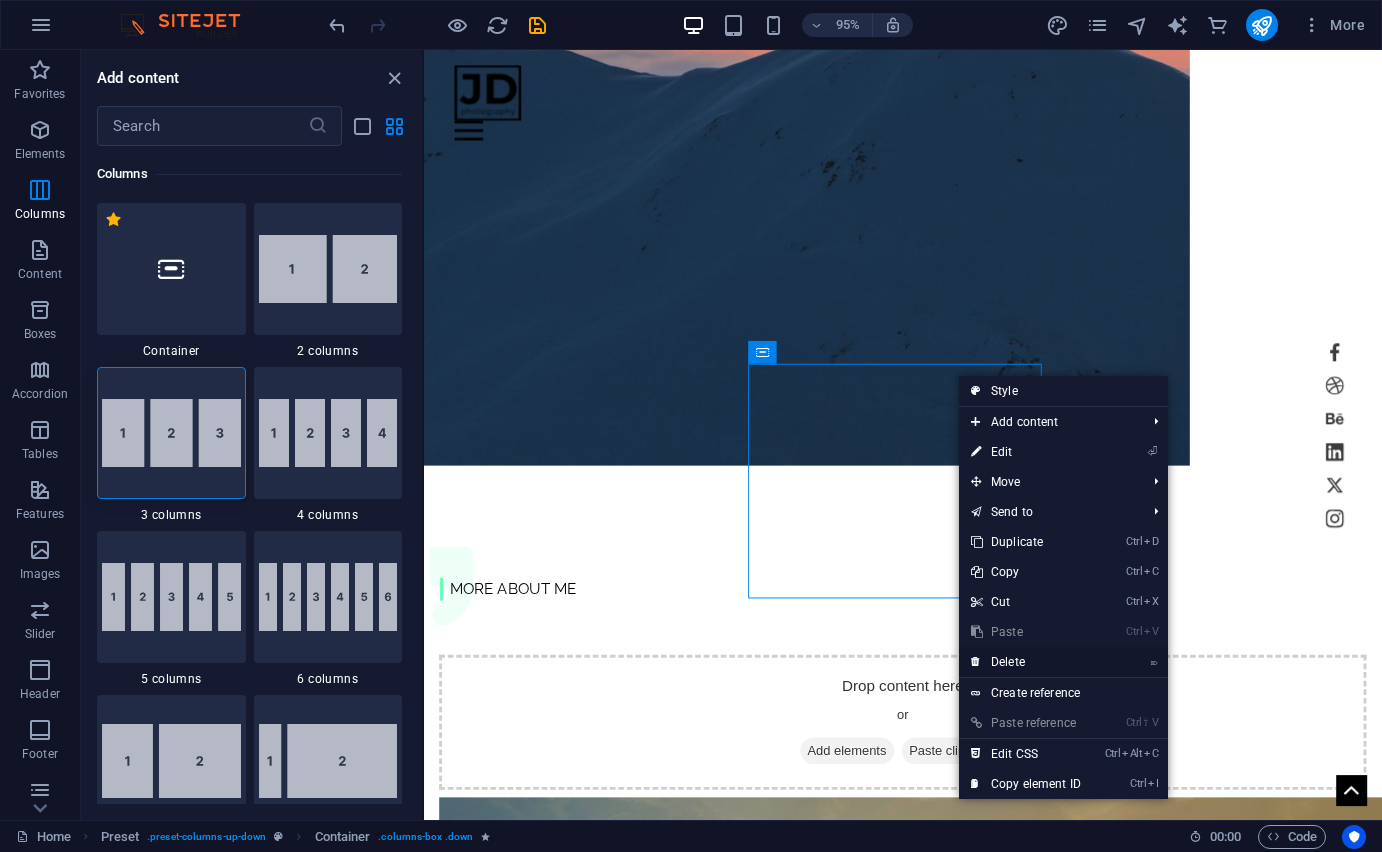 click on "⌦  Delete" at bounding box center (1026, 662) 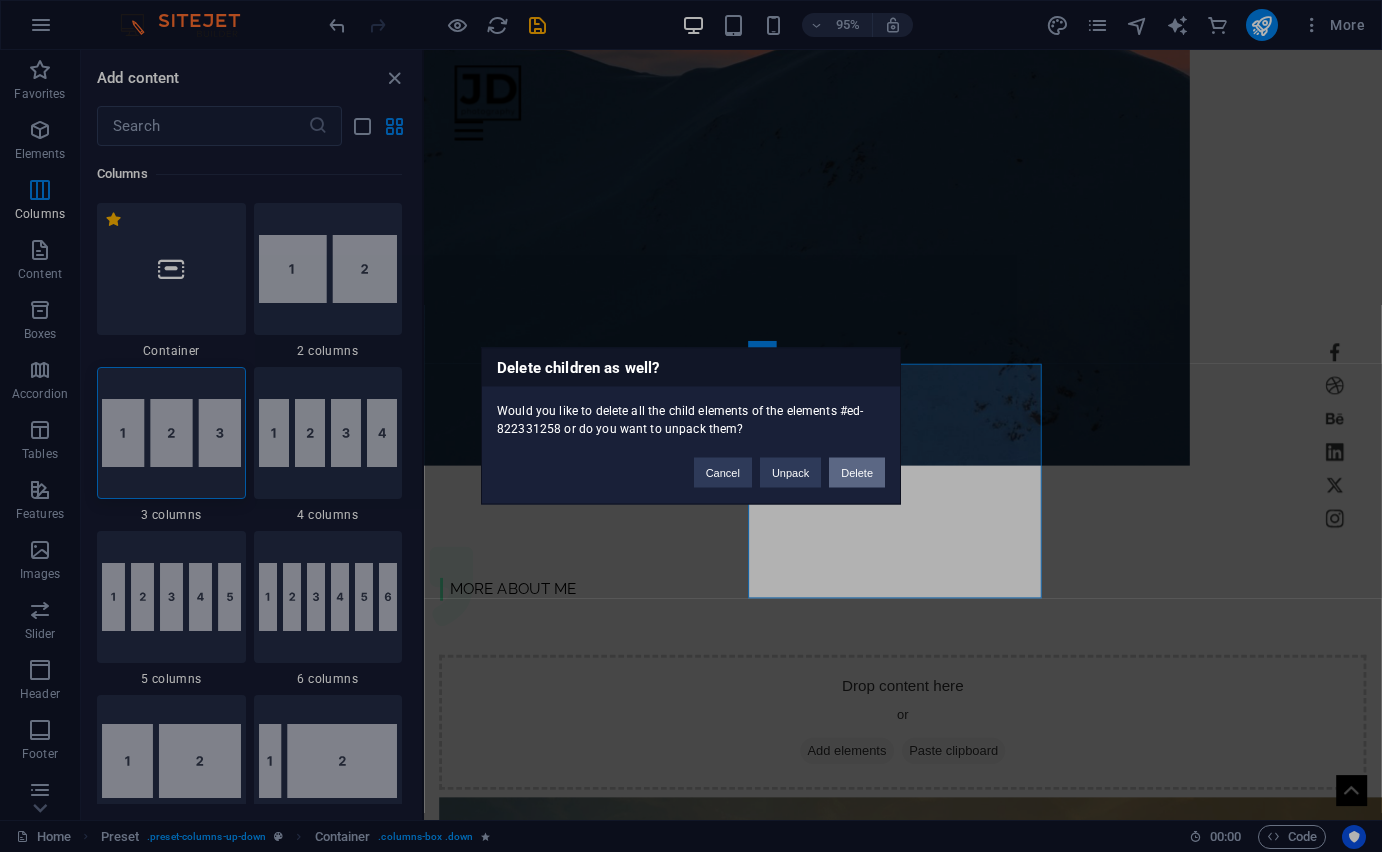 click on "Delete" at bounding box center [857, 473] 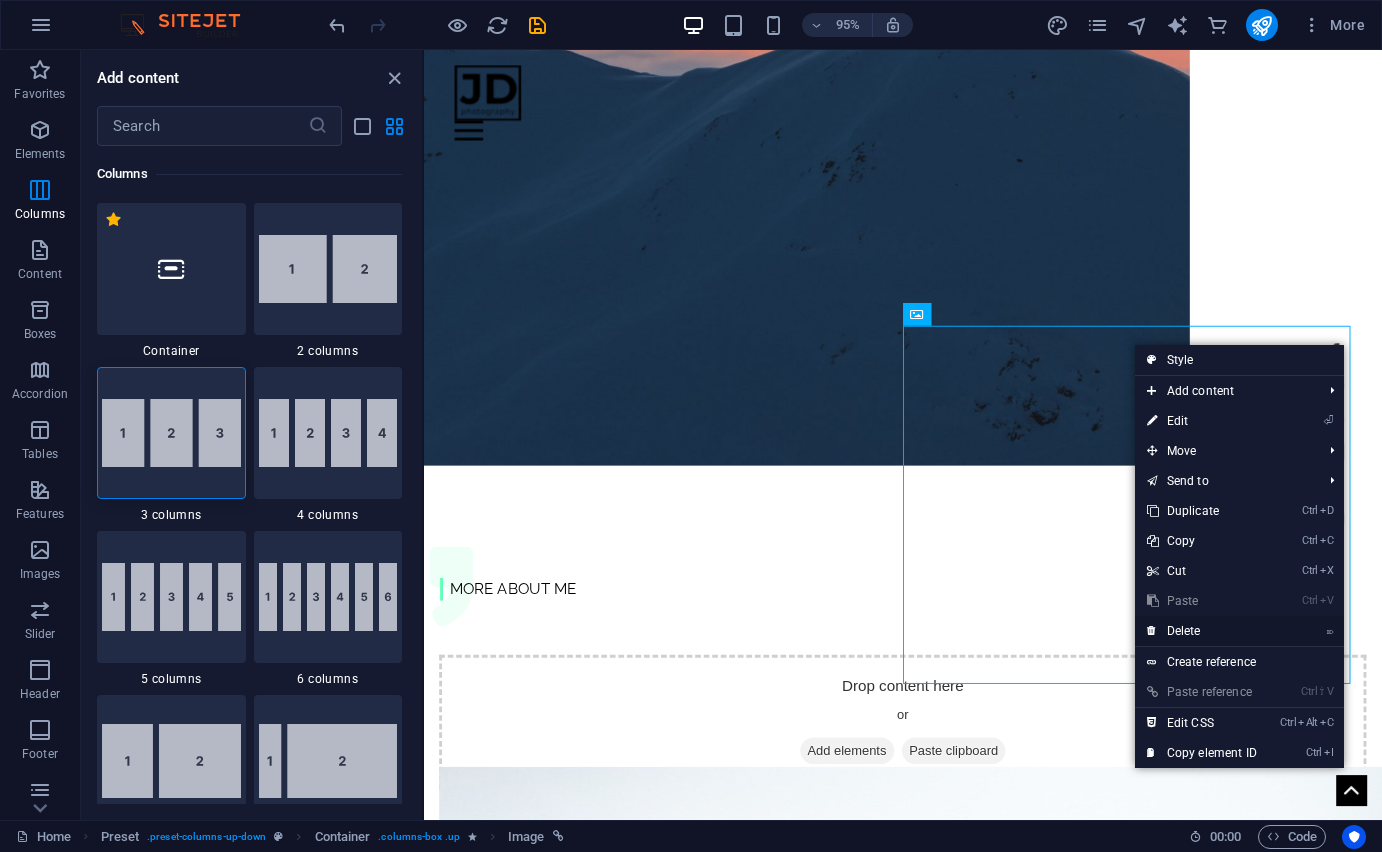 click on "⌦  Delete" at bounding box center [1202, 631] 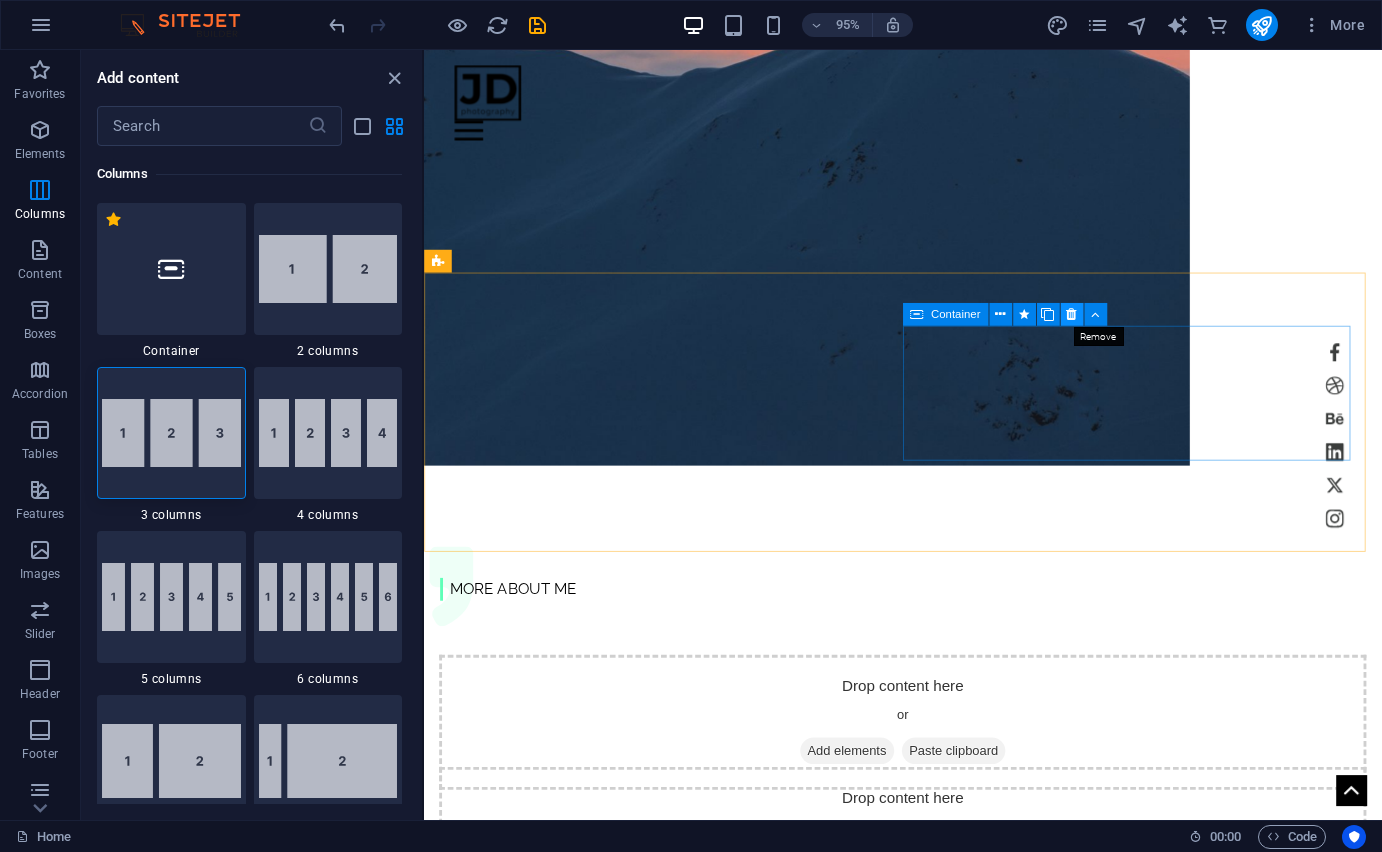 click at bounding box center (1071, 314) 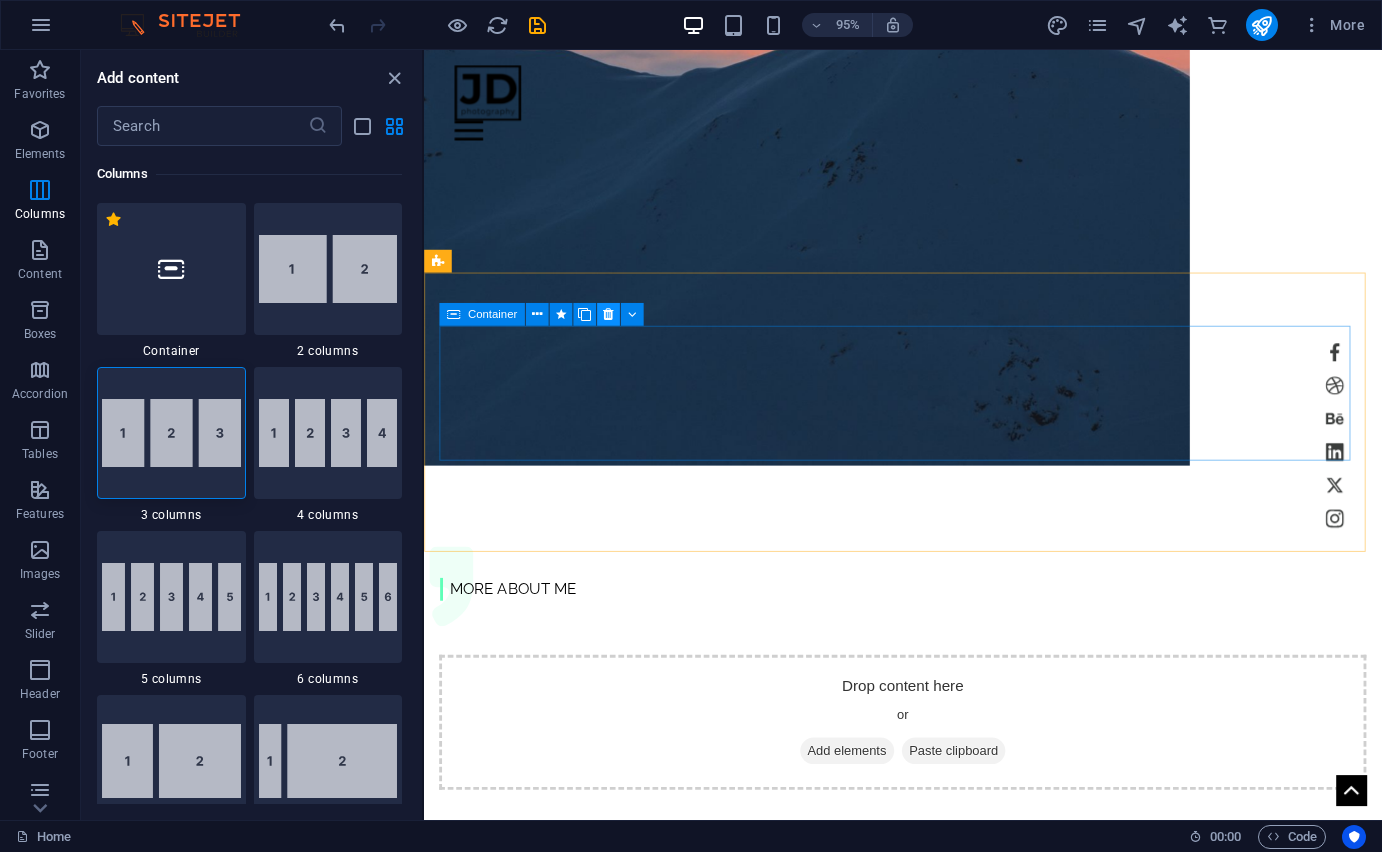 click at bounding box center [608, 314] 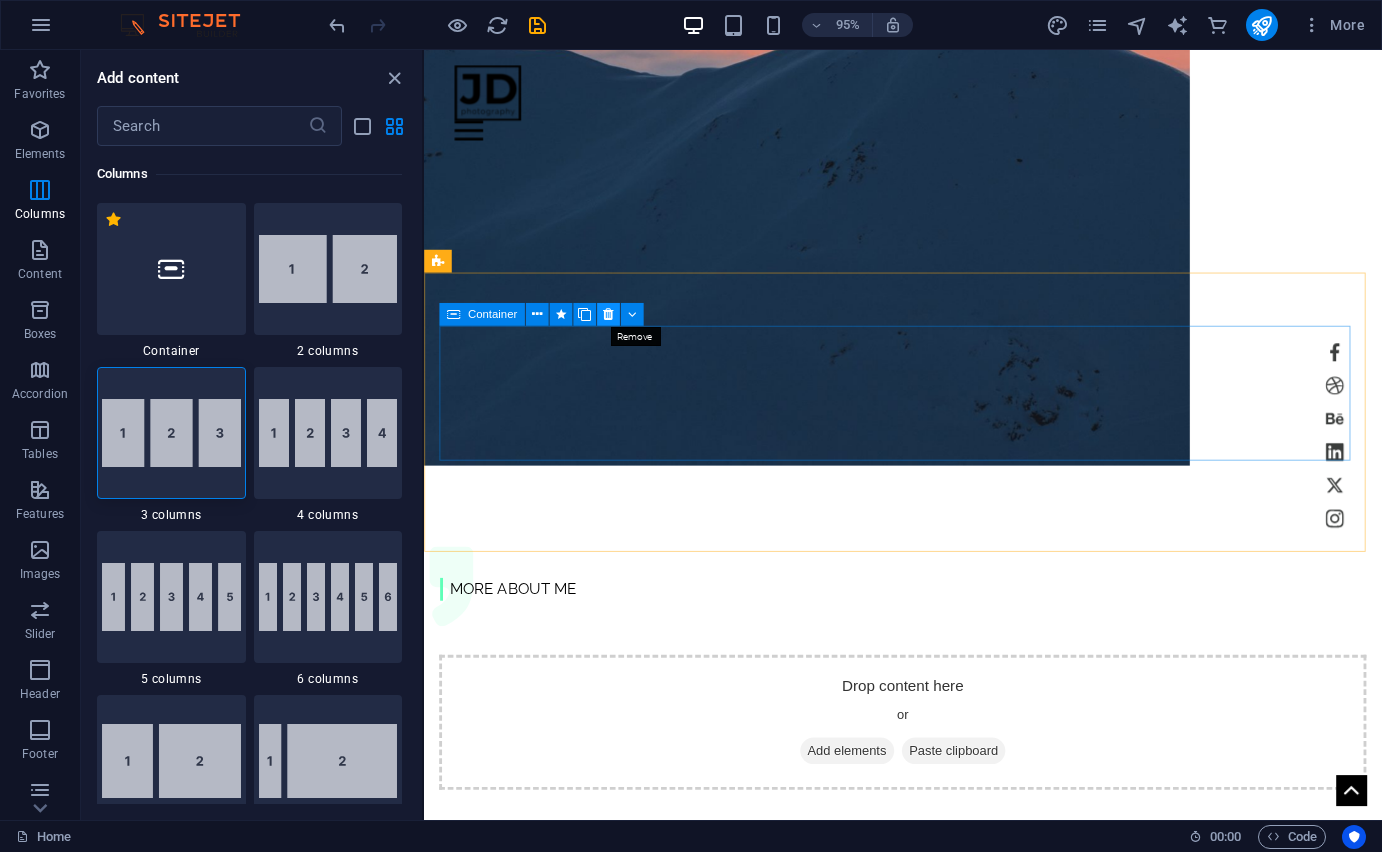 click at bounding box center (608, 314) 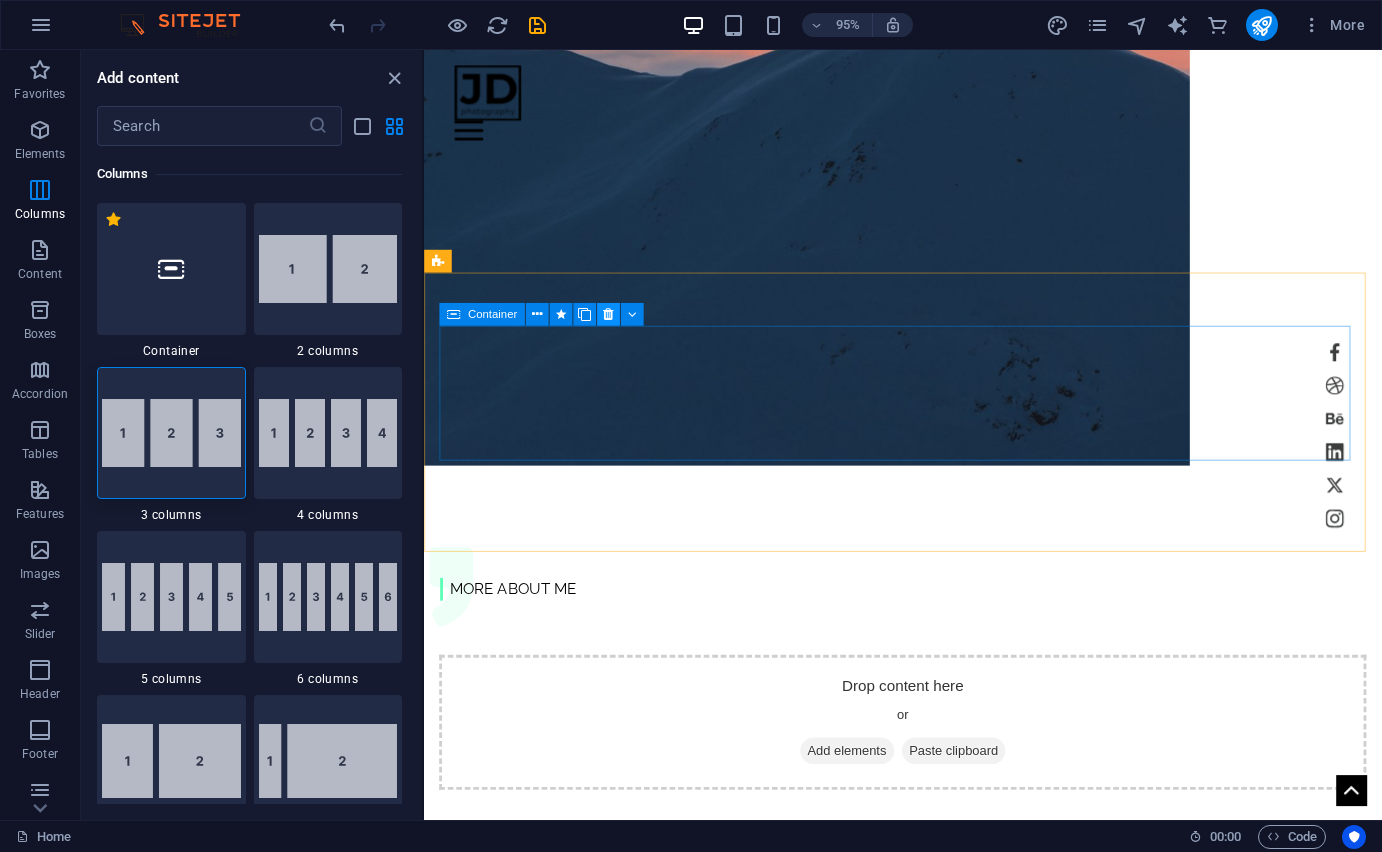 click at bounding box center [608, 314] 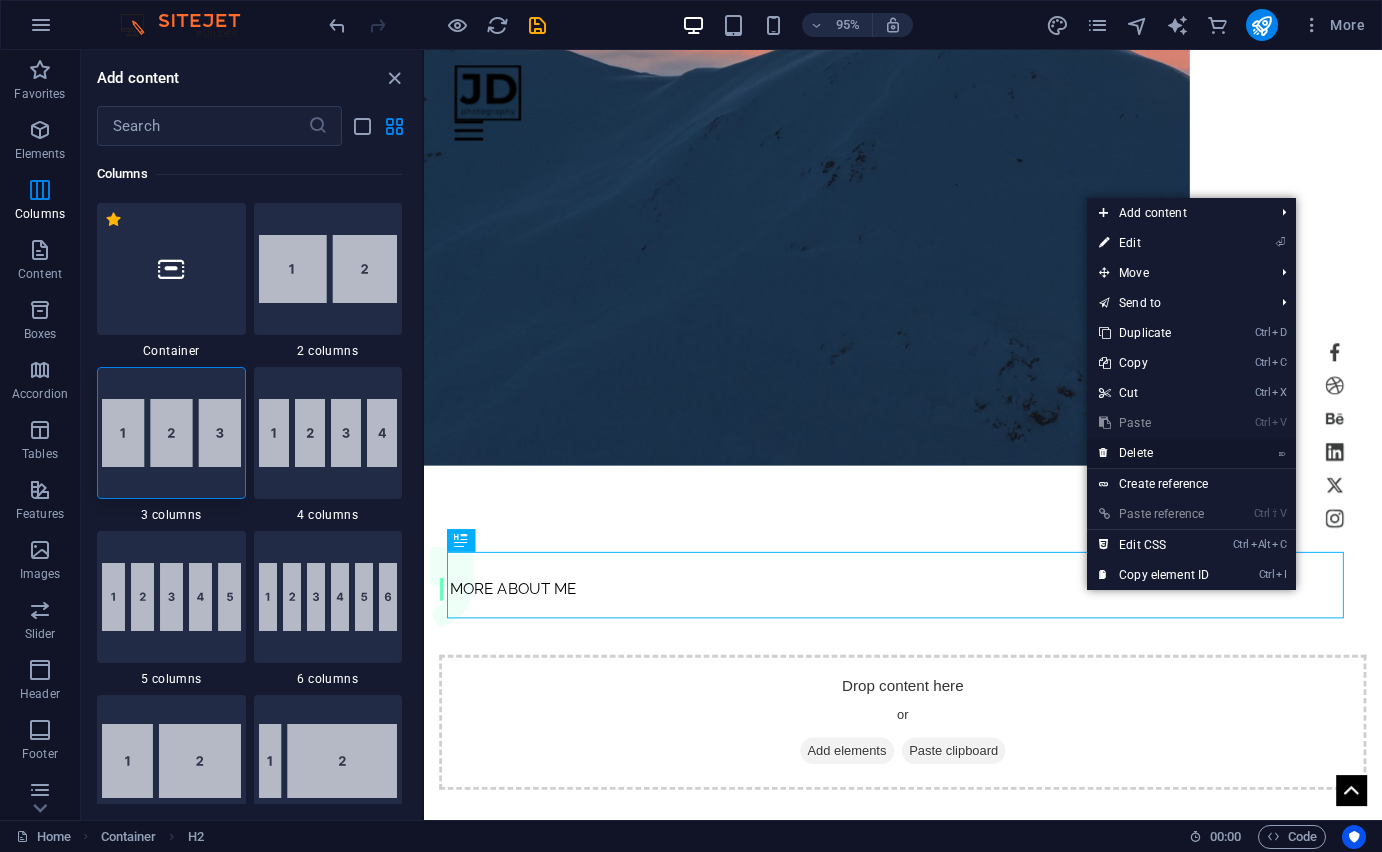 click on "⌦  Delete" at bounding box center (1154, 453) 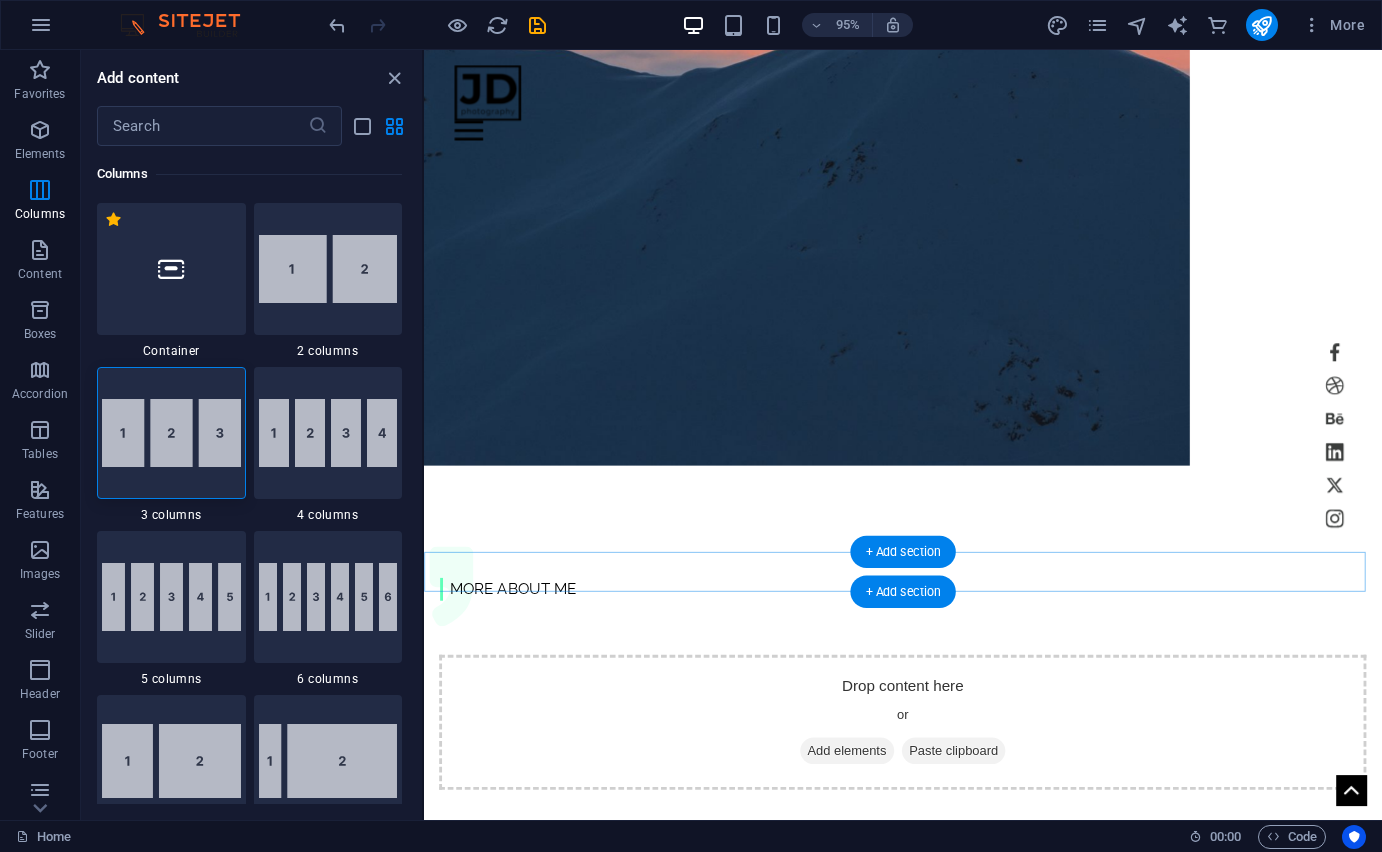 drag, startPoint x: 1347, startPoint y: 612, endPoint x: 1052, endPoint y: 627, distance: 295.3811 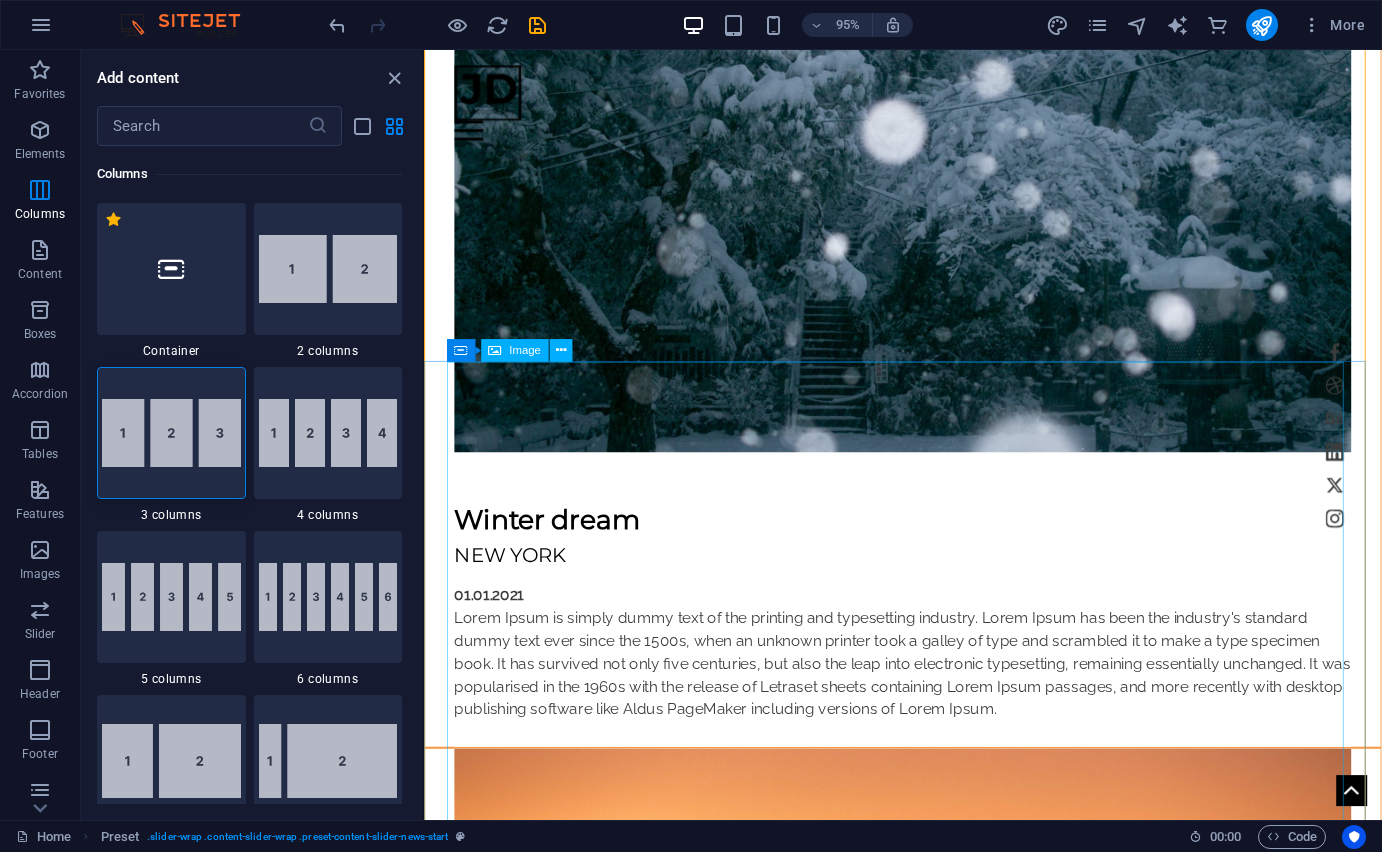 scroll, scrollTop: 1833, scrollLeft: 0, axis: vertical 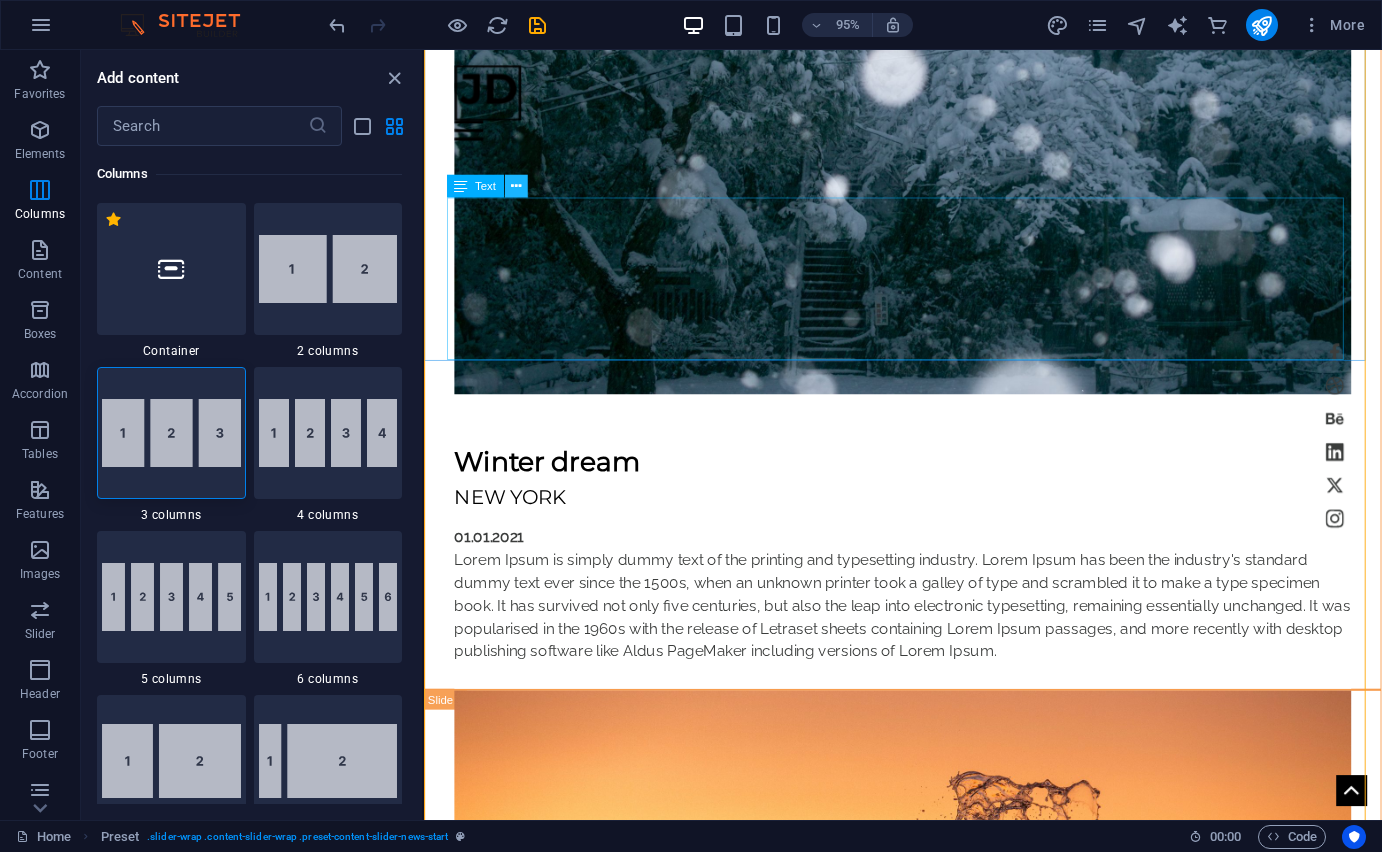 click at bounding box center (515, 186) 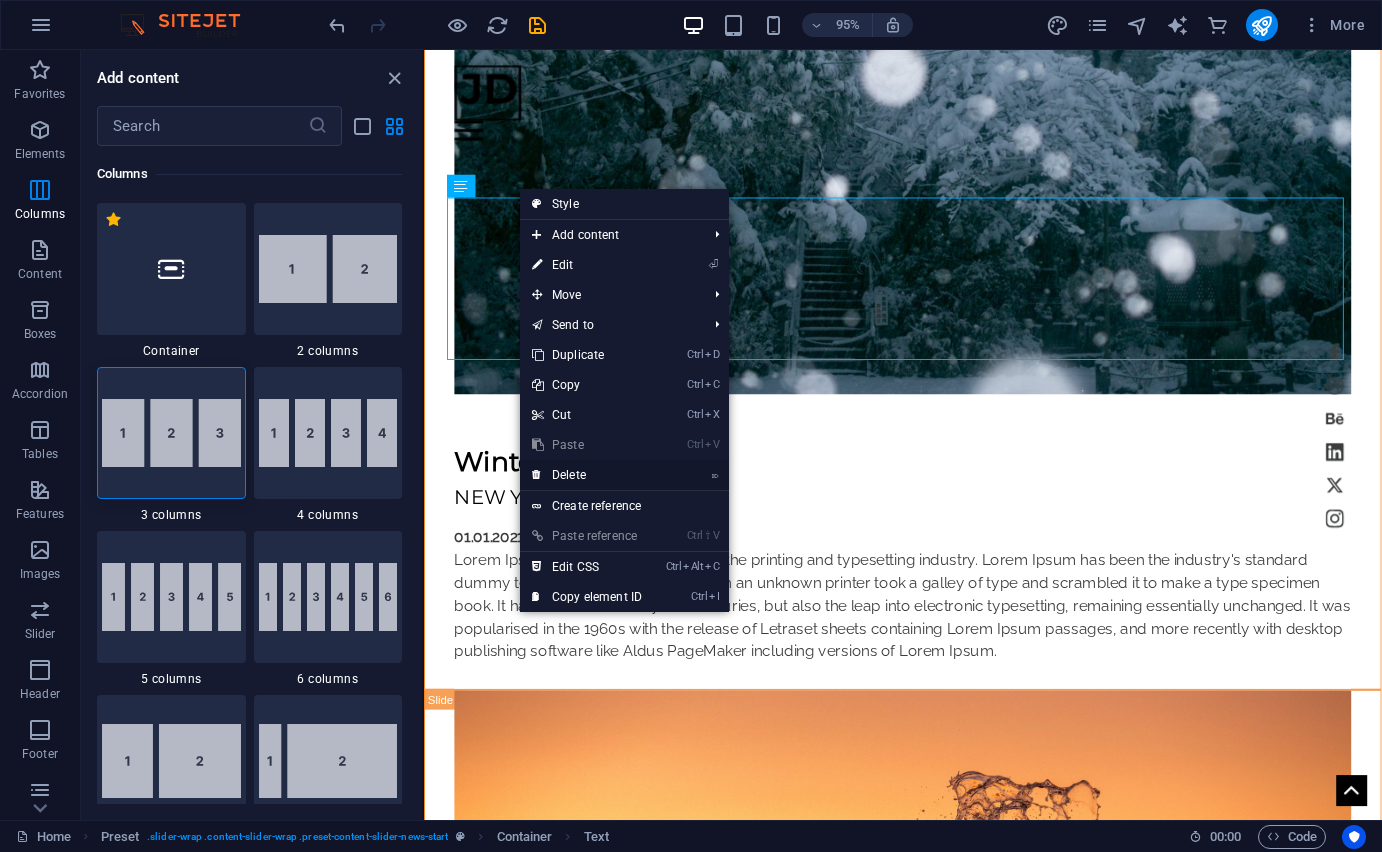 click on "⌦  Delete" at bounding box center (587, 475) 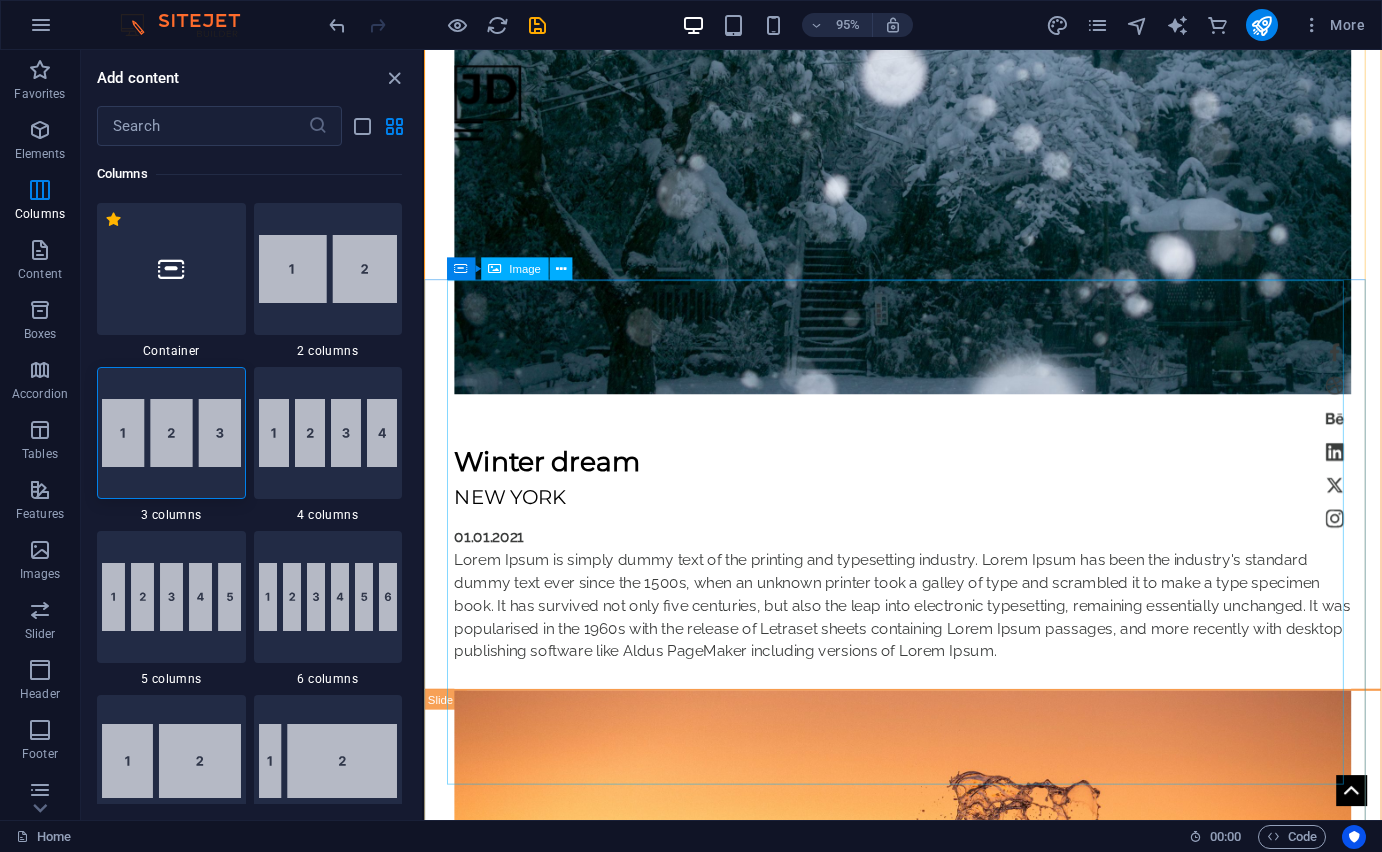 scroll, scrollTop: 1748, scrollLeft: 0, axis: vertical 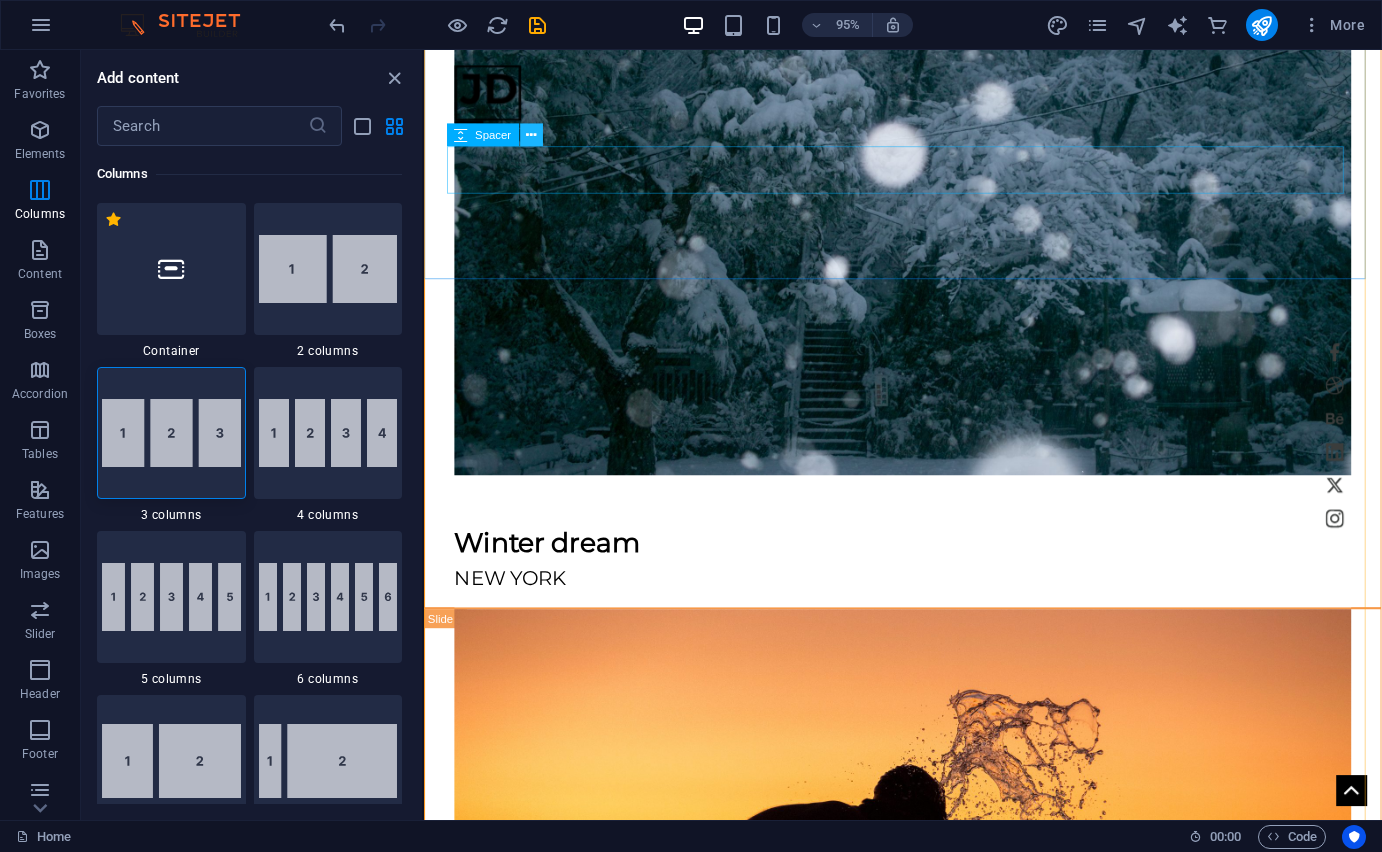click at bounding box center (531, 135) 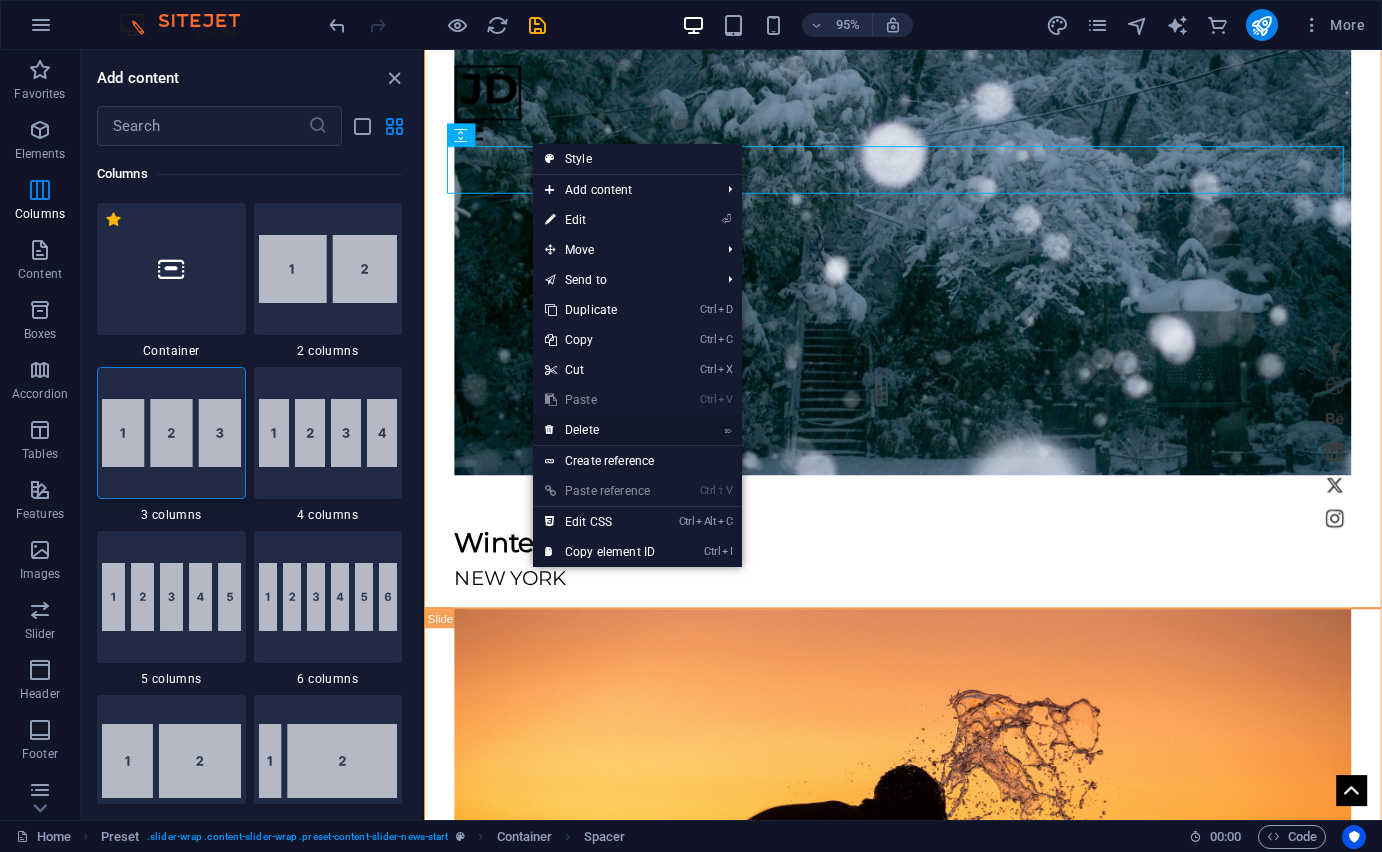 click on "⌦  Delete" at bounding box center [600, 430] 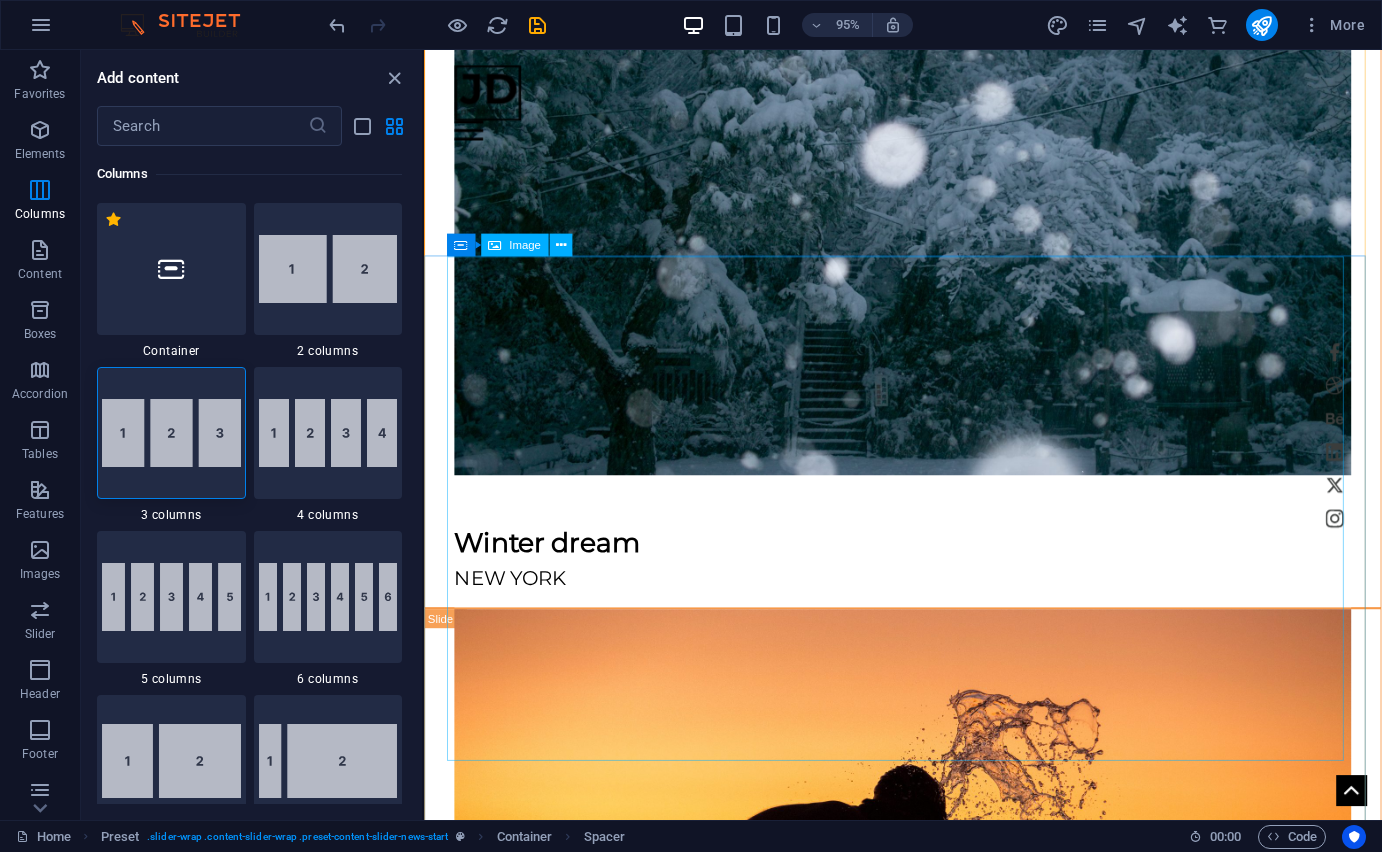 scroll, scrollTop: 1723, scrollLeft: 0, axis: vertical 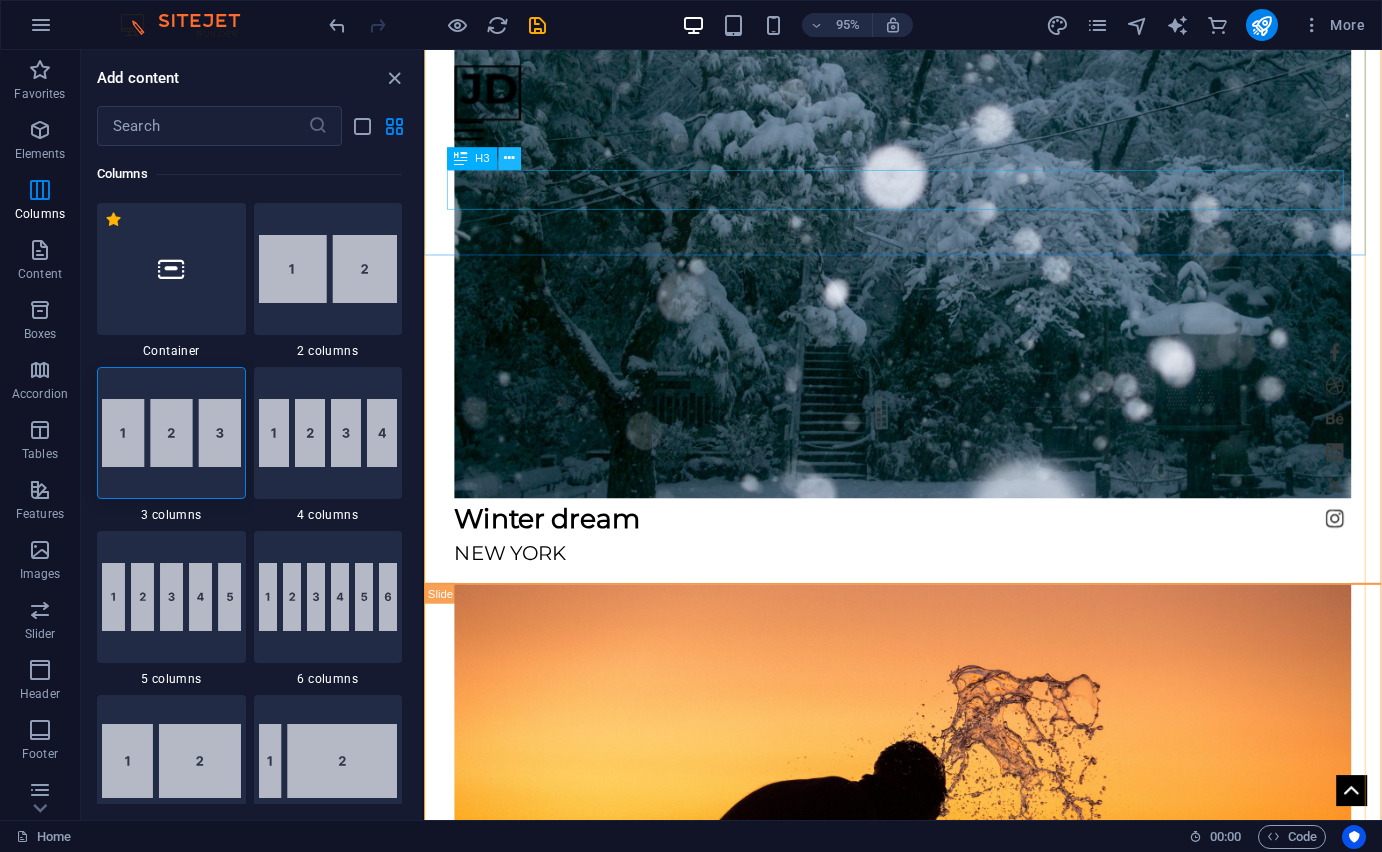 click at bounding box center [509, 158] 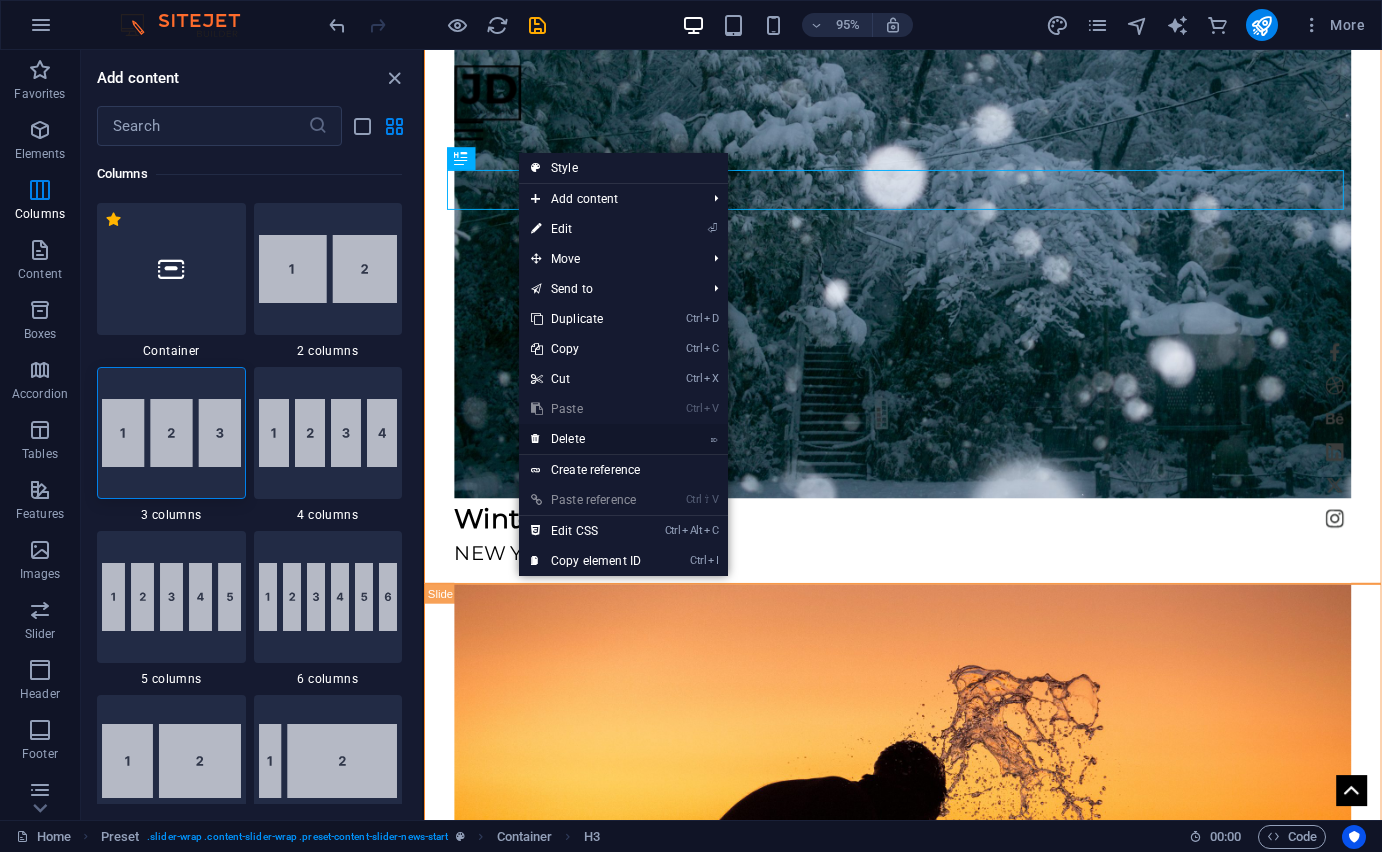 click on "⌦  Delete" at bounding box center (586, 439) 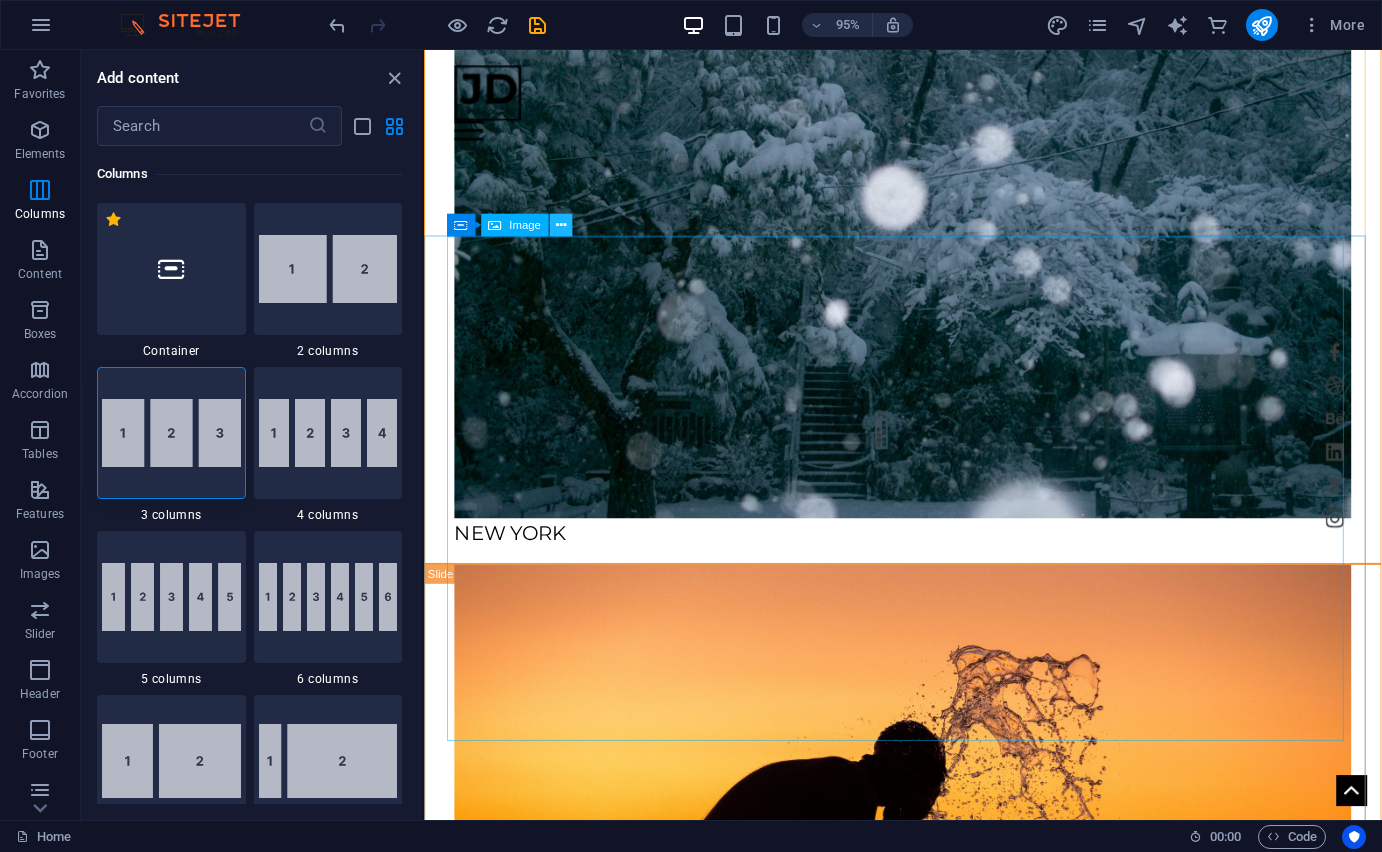 click at bounding box center [560, 225] 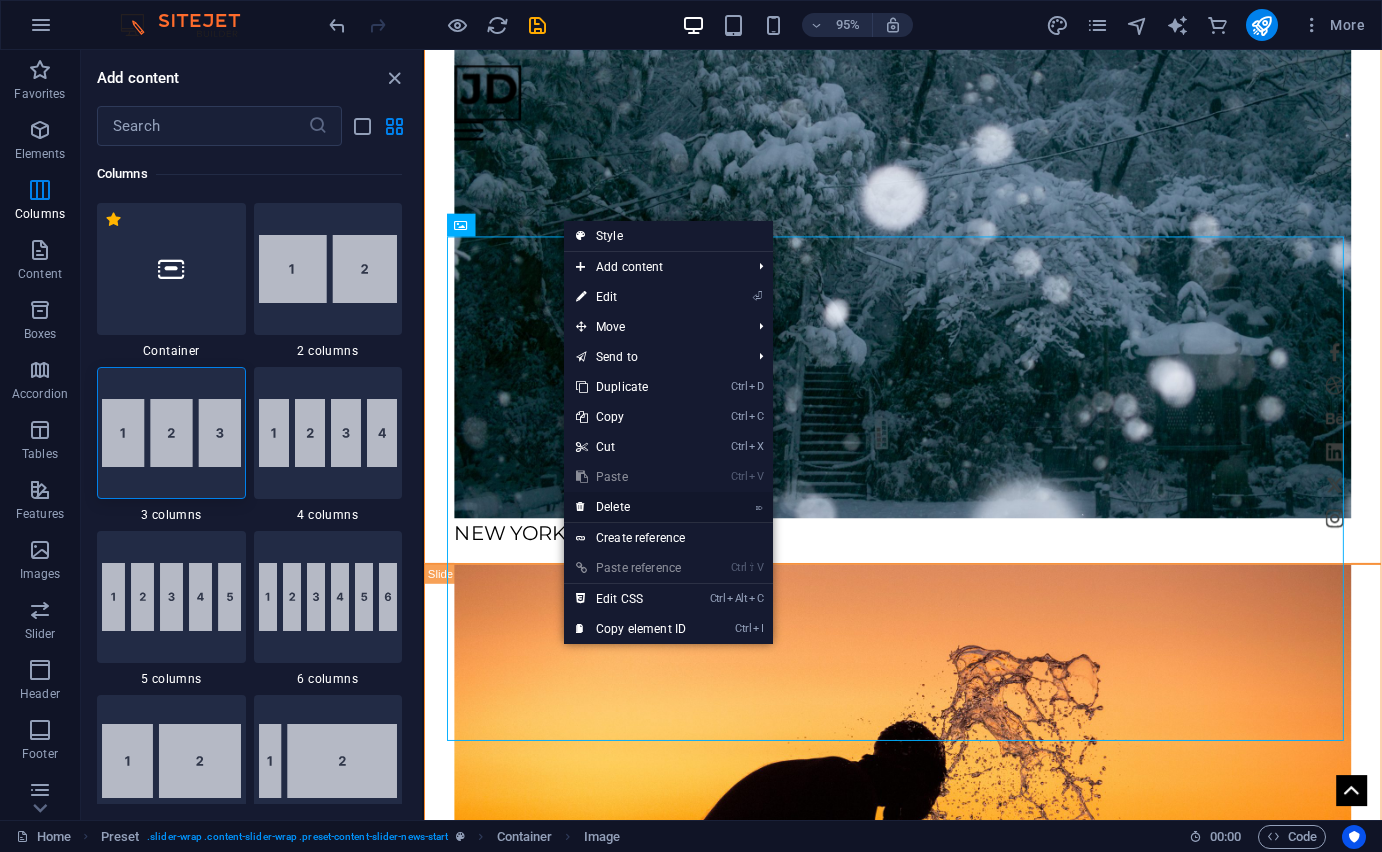 click on "⌦  Delete" at bounding box center [631, 507] 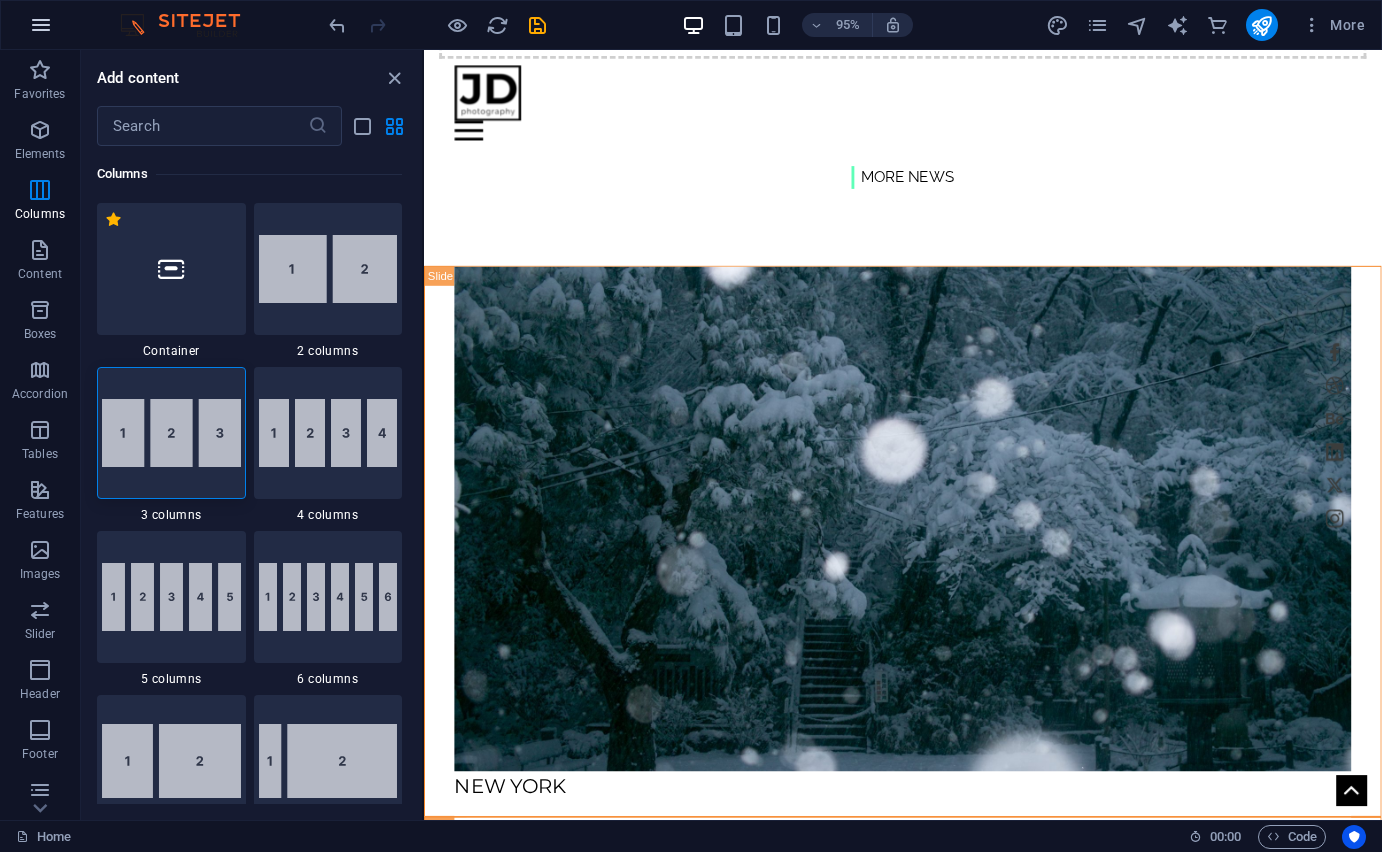 click at bounding box center [41, 25] 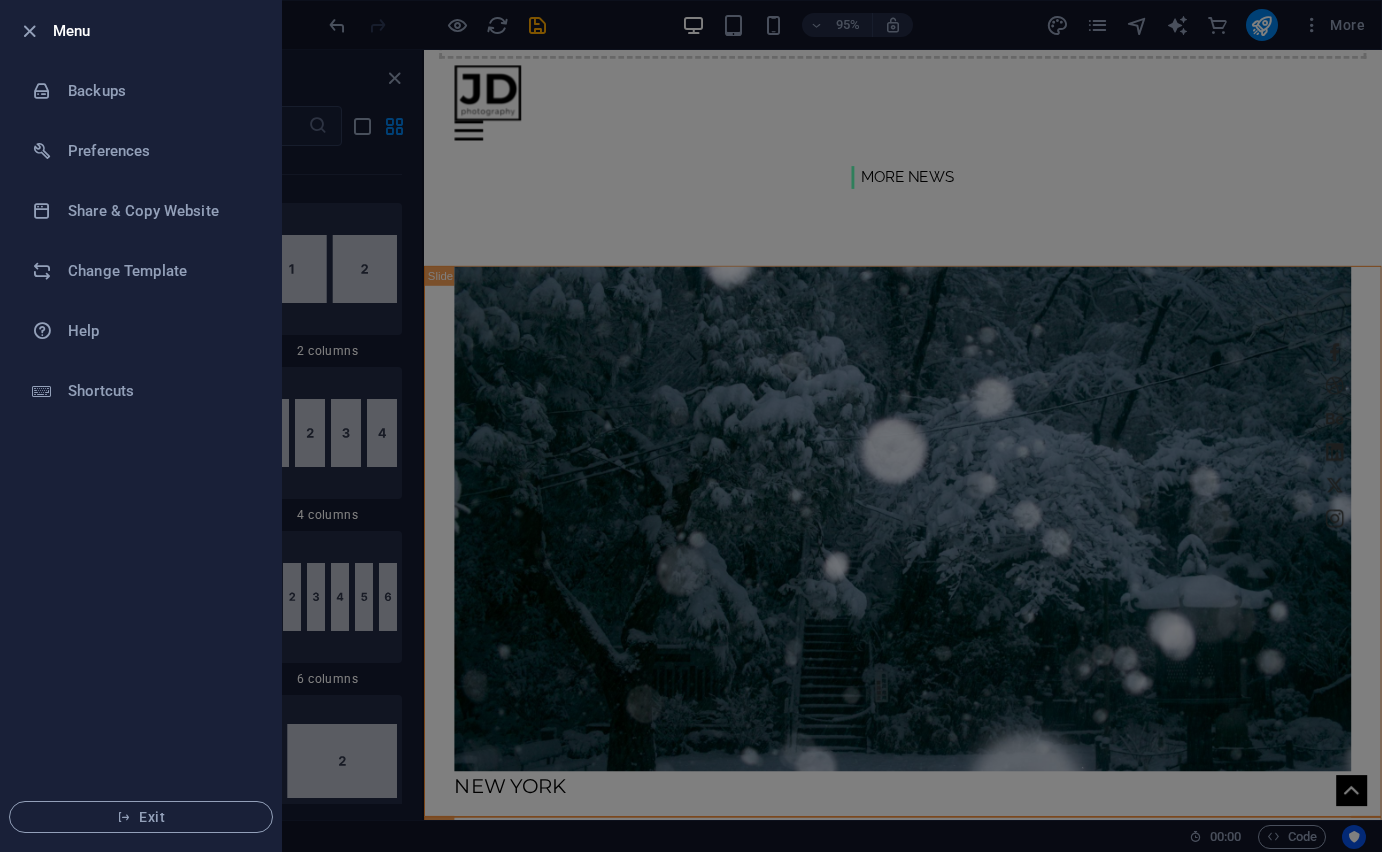 drag, startPoint x: 578, startPoint y: 177, endPoint x: 562, endPoint y: 186, distance: 18.35756 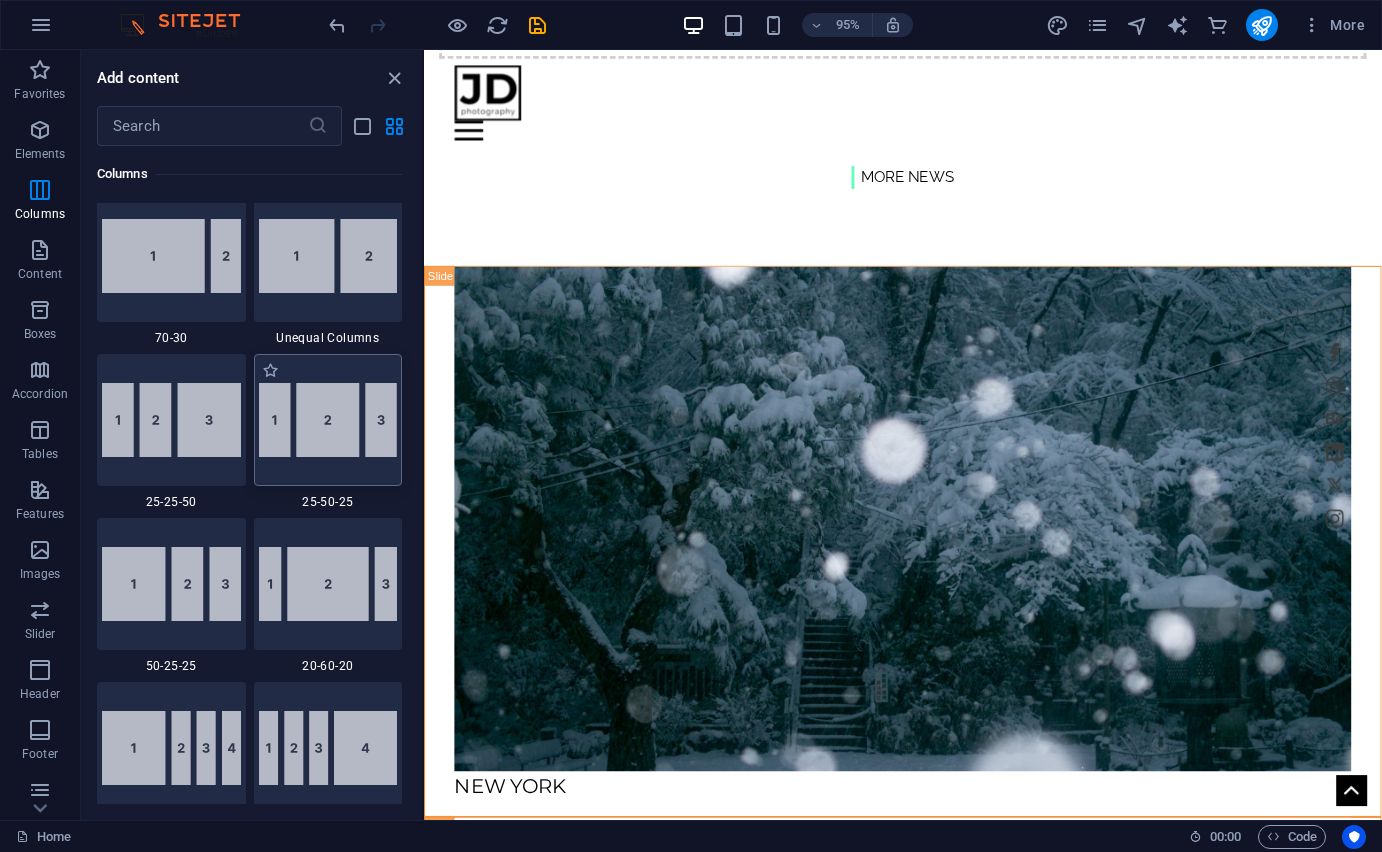 scroll, scrollTop: 2157, scrollLeft: 0, axis: vertical 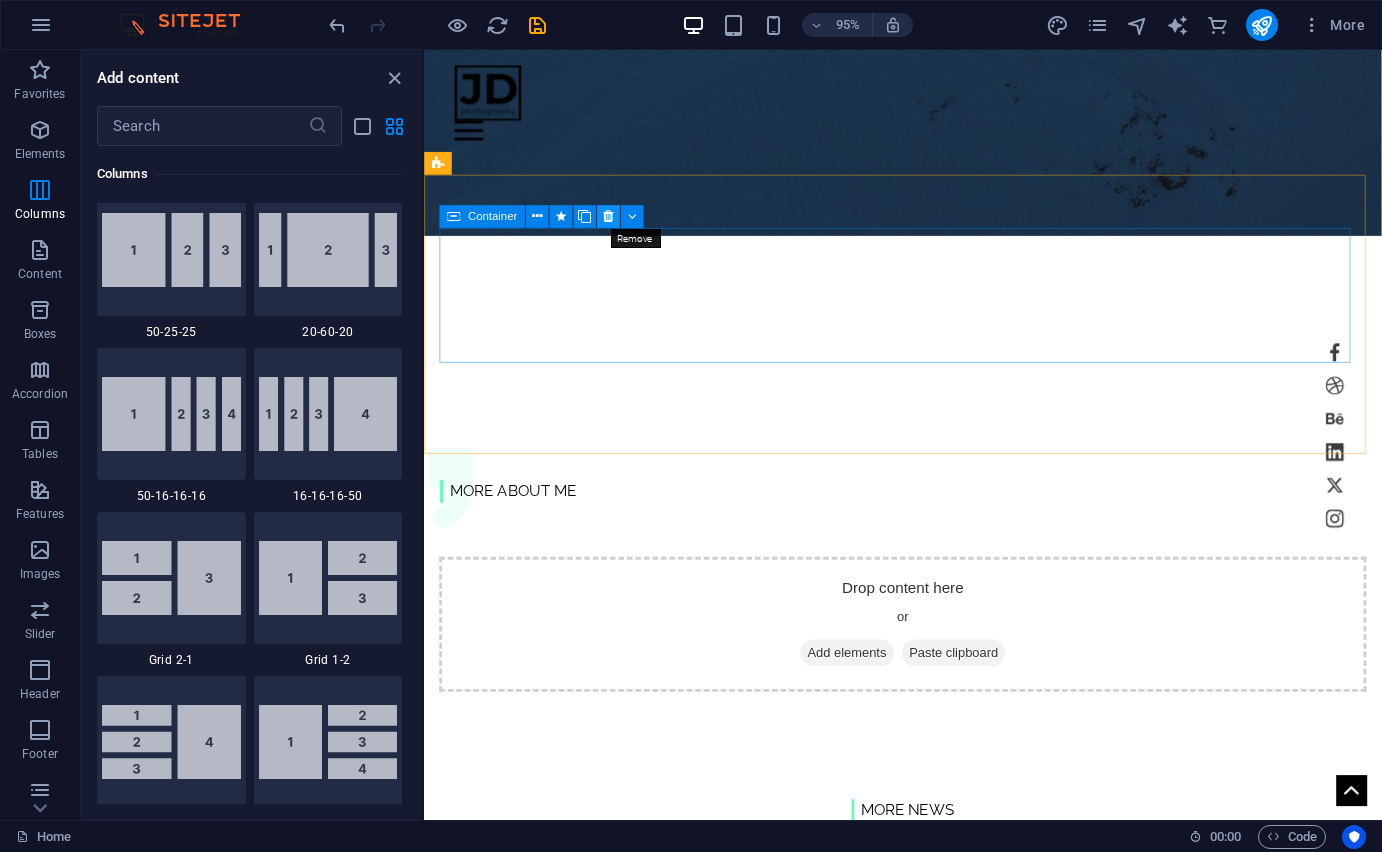 click at bounding box center (608, 216) 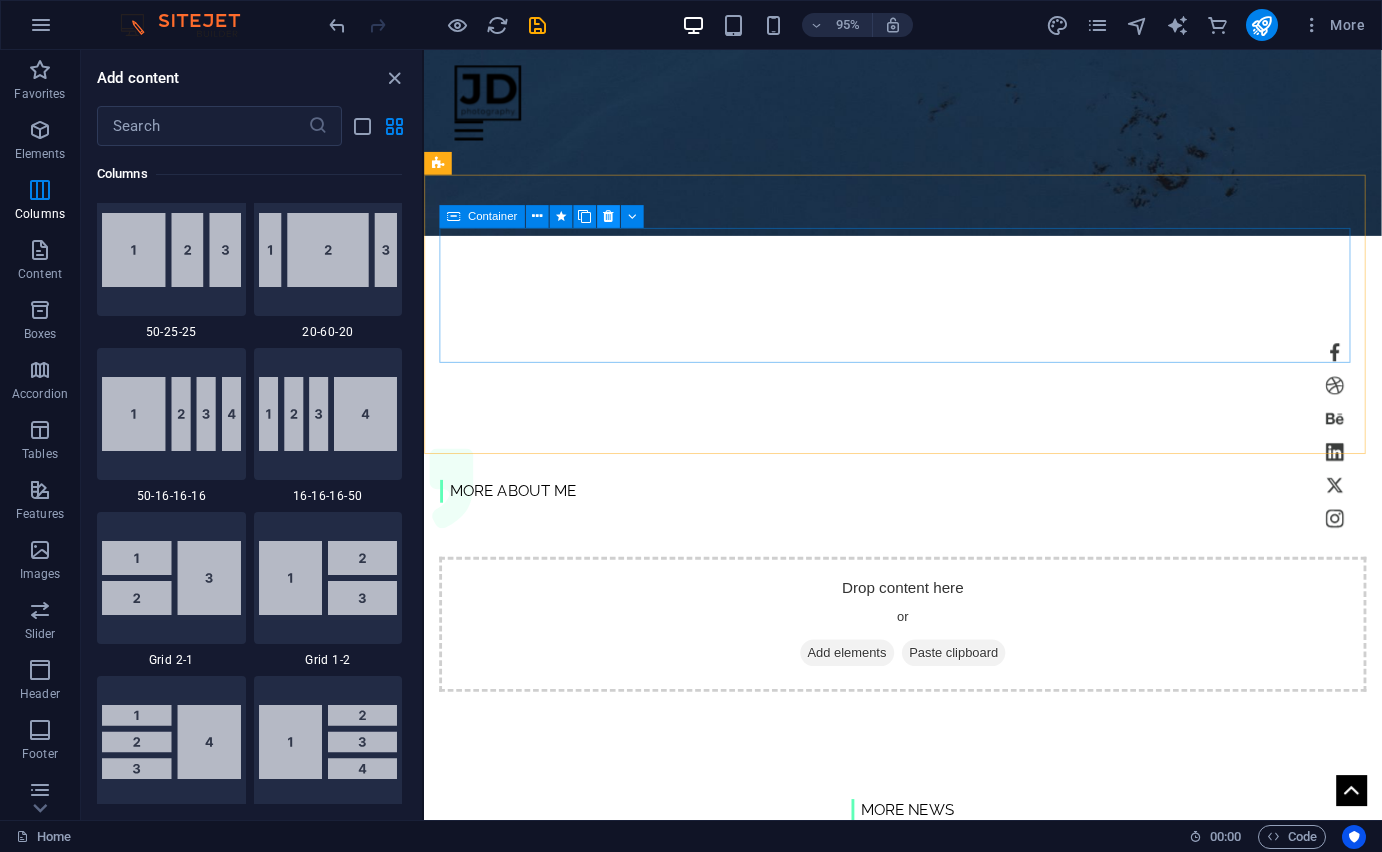 click at bounding box center [608, 216] 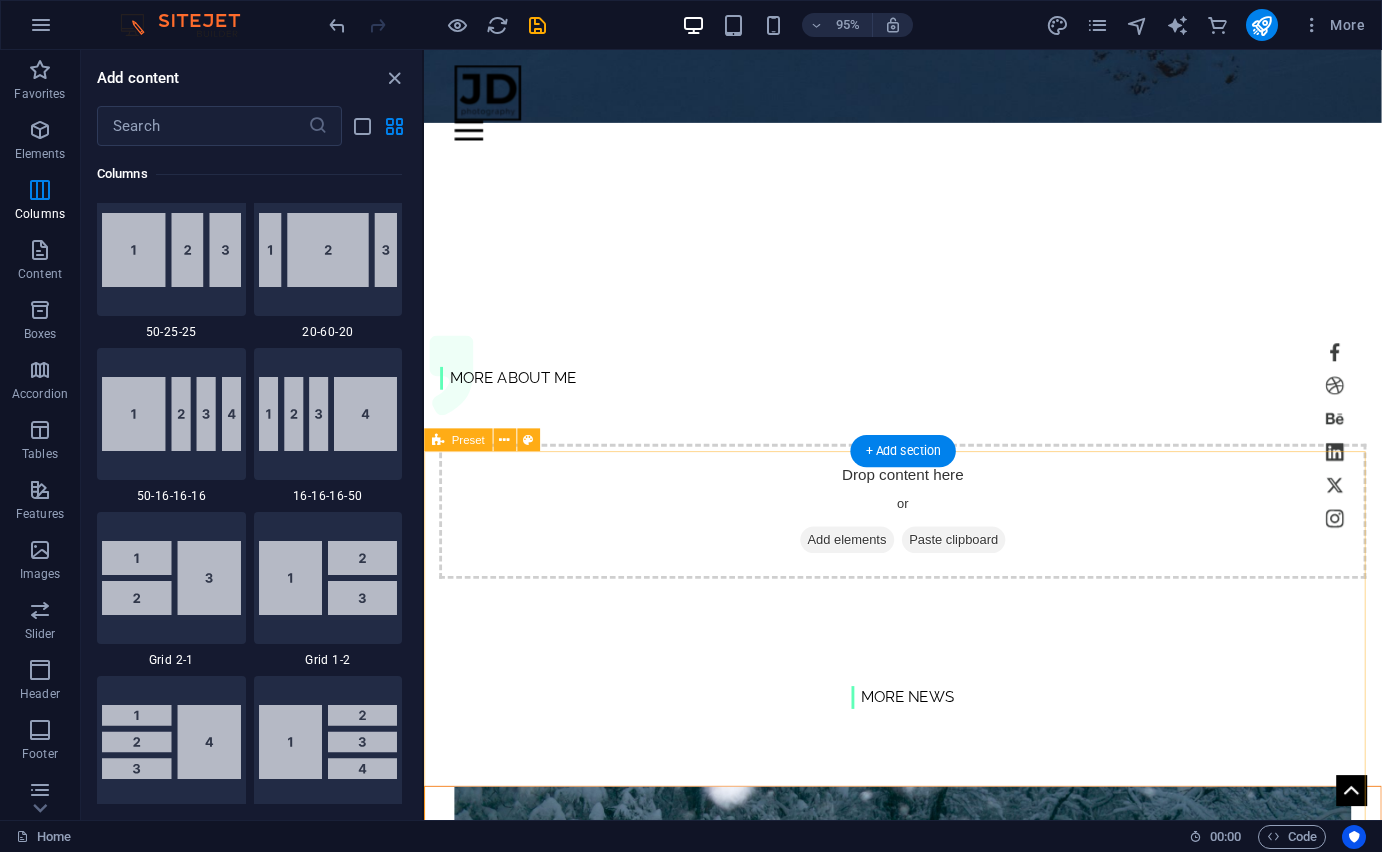 scroll, scrollTop: 936, scrollLeft: 0, axis: vertical 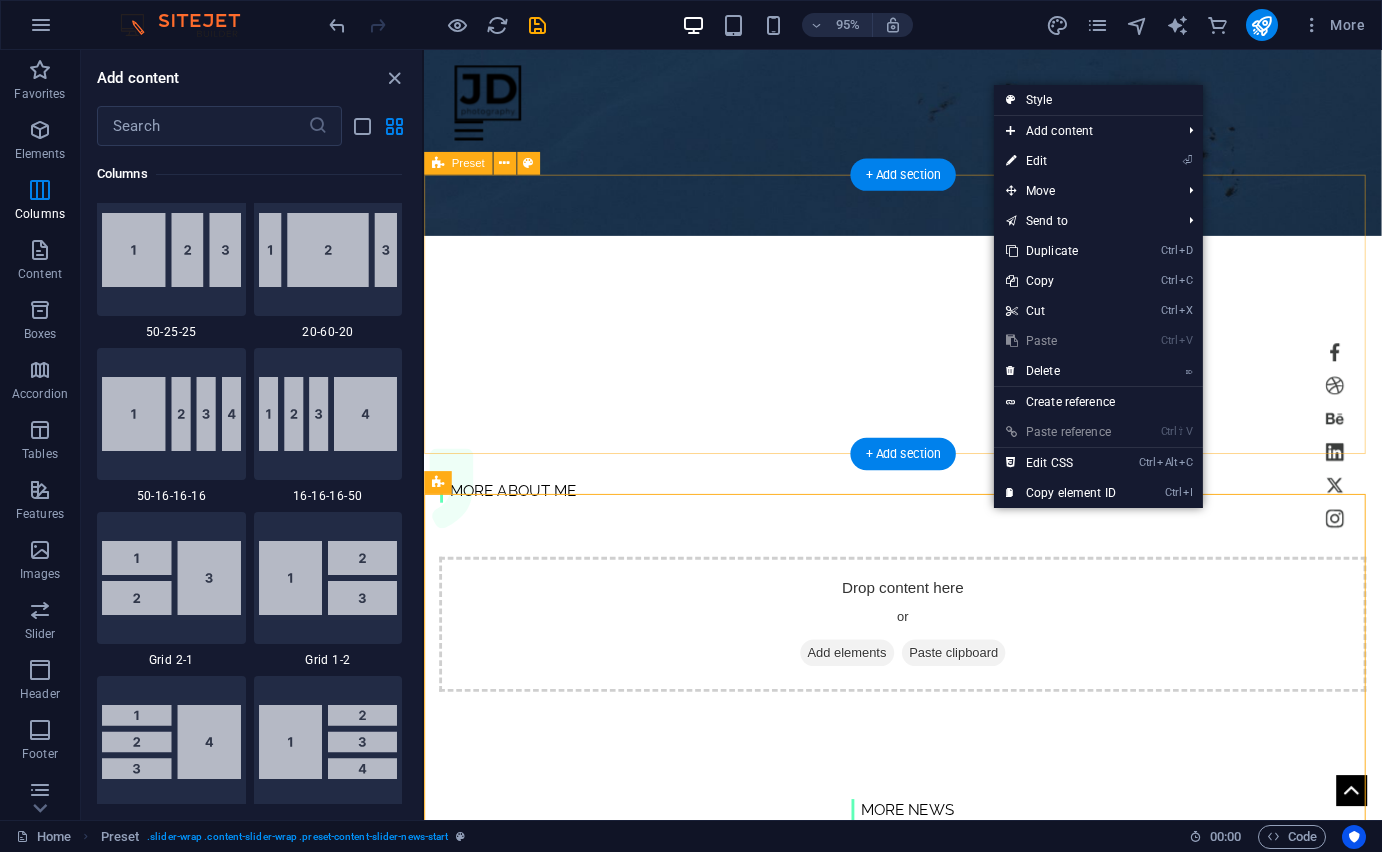 click on "Drop content here or  Add elements  Paste clipboard" at bounding box center [928, 674] 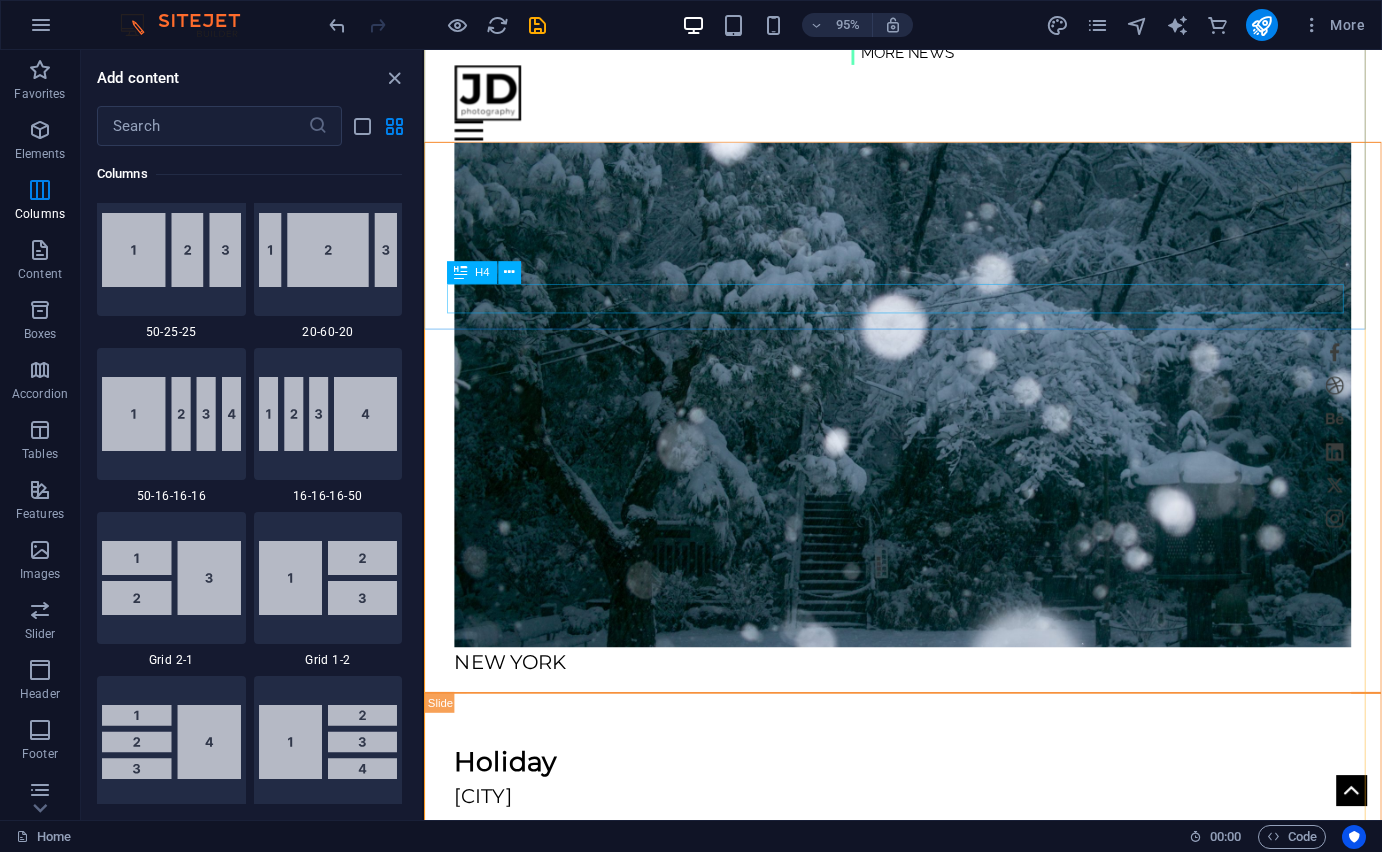 scroll, scrollTop: 1603, scrollLeft: 0, axis: vertical 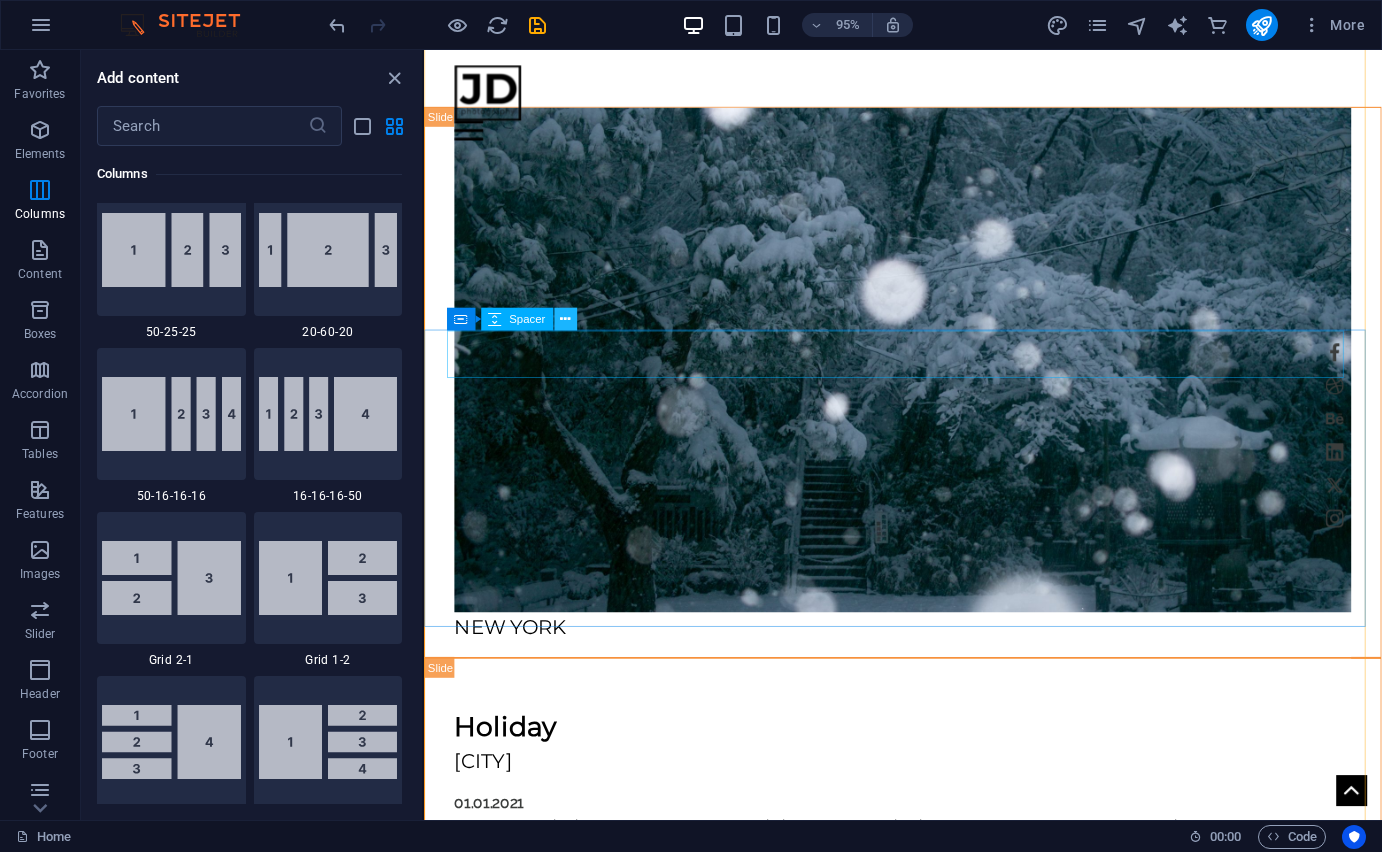 click at bounding box center (565, 319) 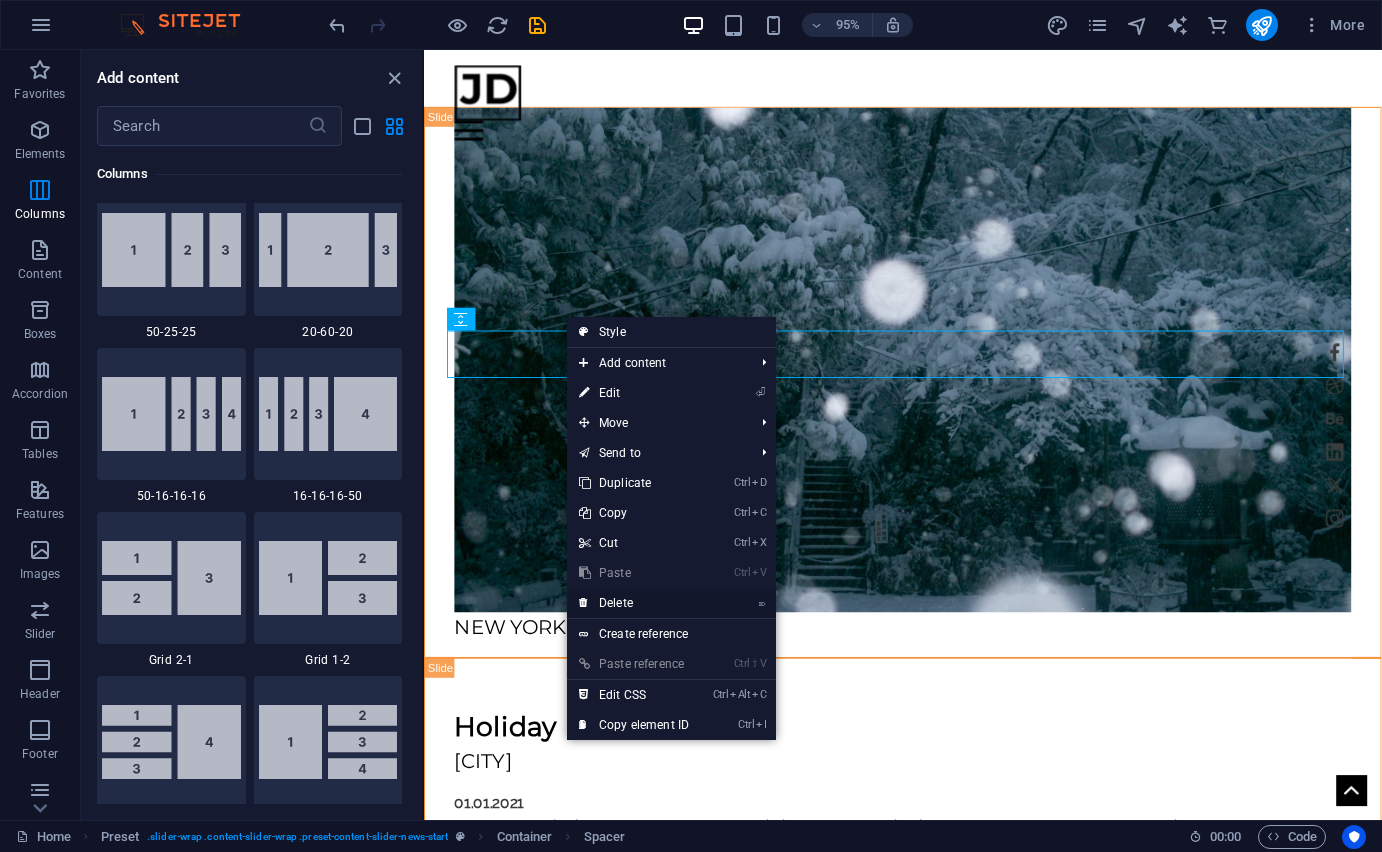 click on "⌦  Delete" at bounding box center [634, 603] 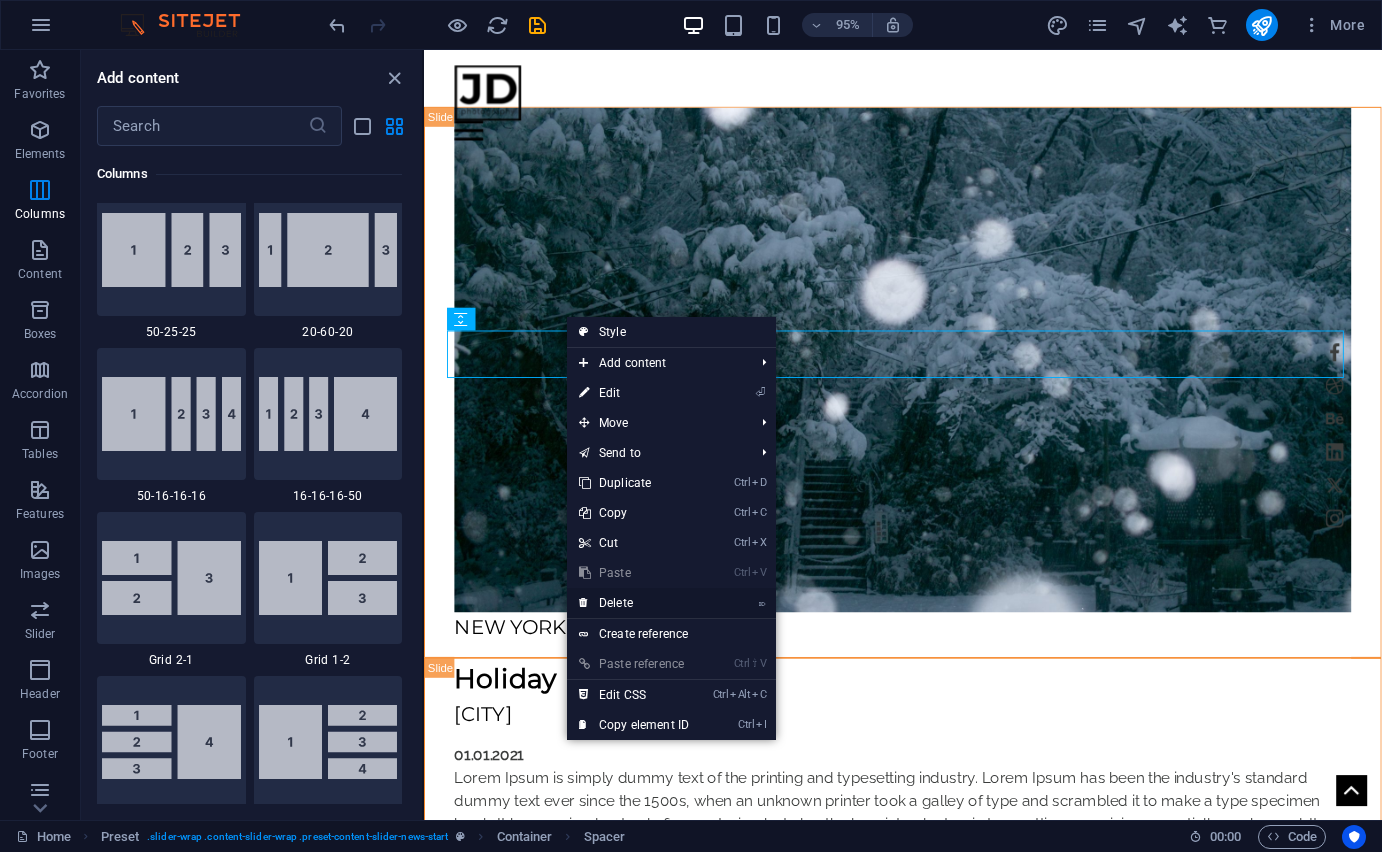 scroll, scrollTop: 1578, scrollLeft: 0, axis: vertical 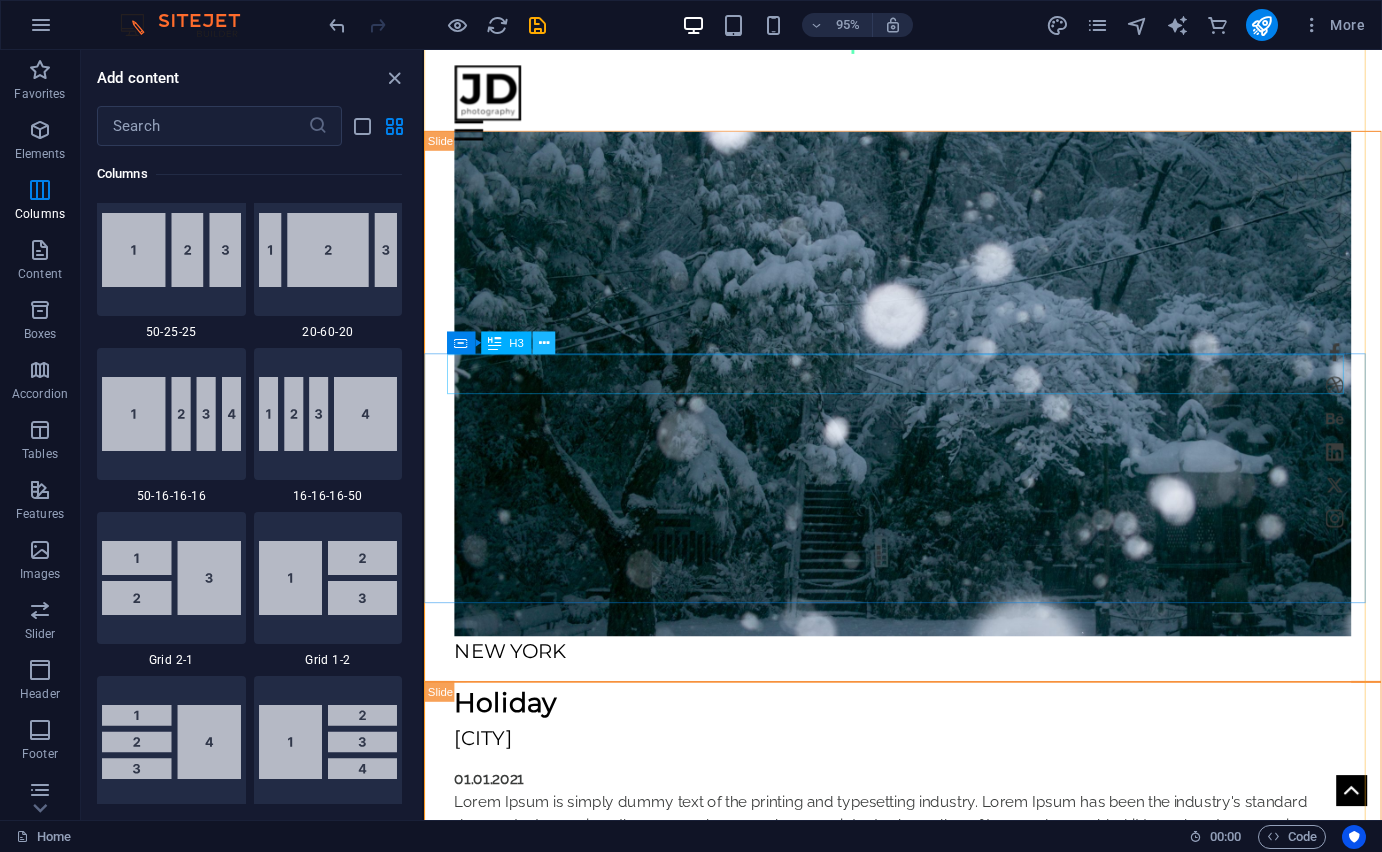 click at bounding box center (543, 343) 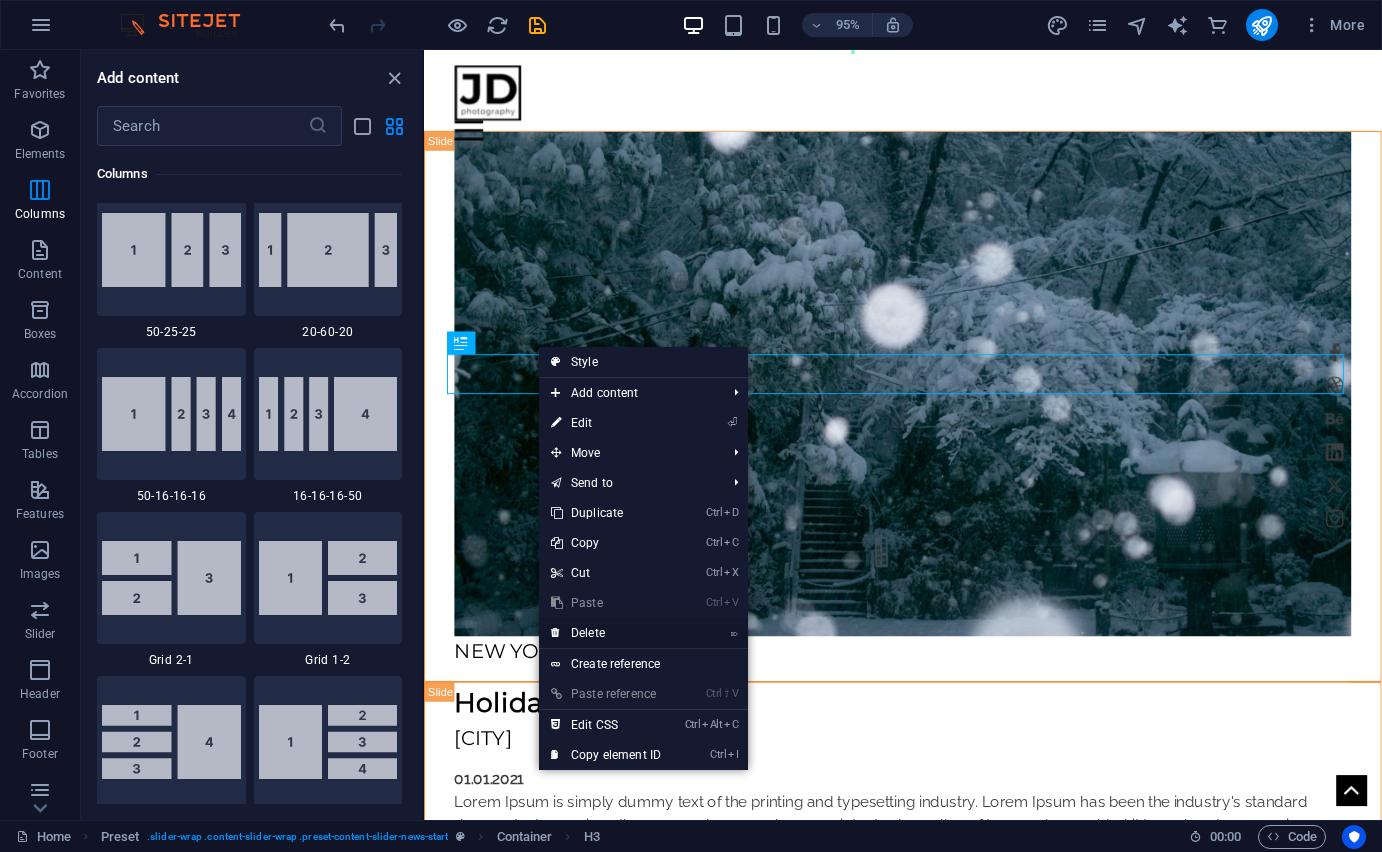 click on "⌦  Delete" at bounding box center [606, 633] 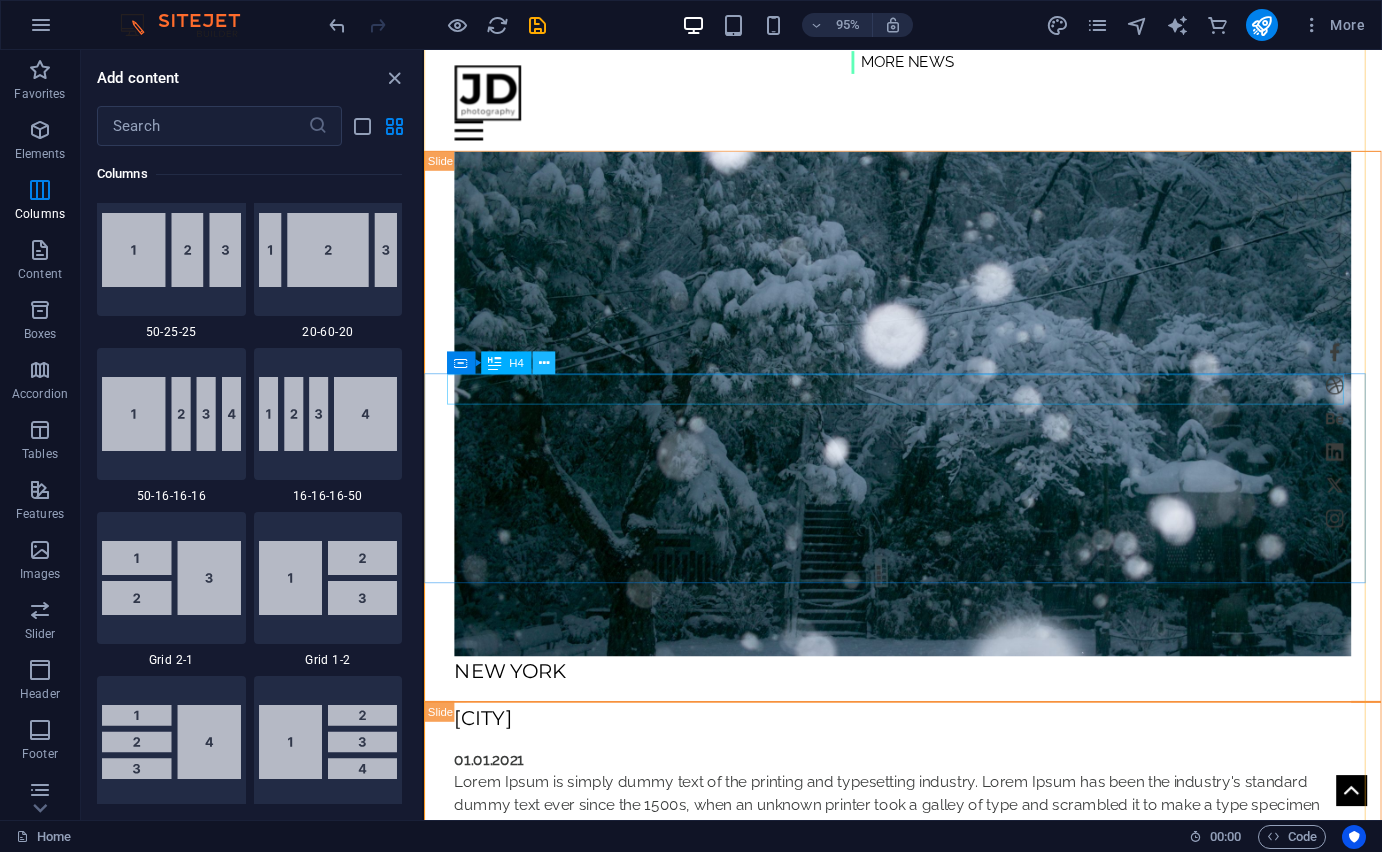 click at bounding box center [543, 363] 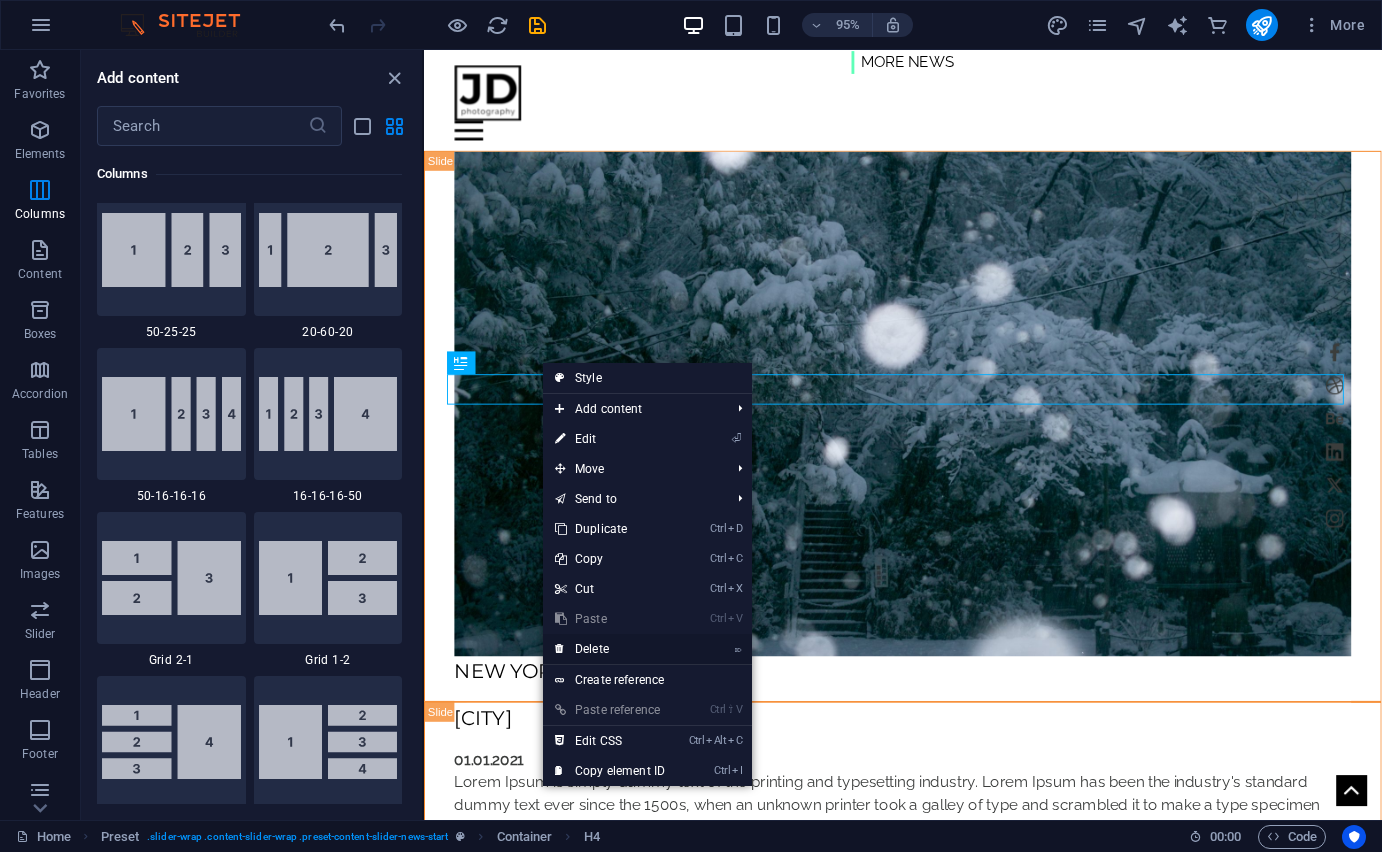 click on "⌦  Delete" at bounding box center (610, 649) 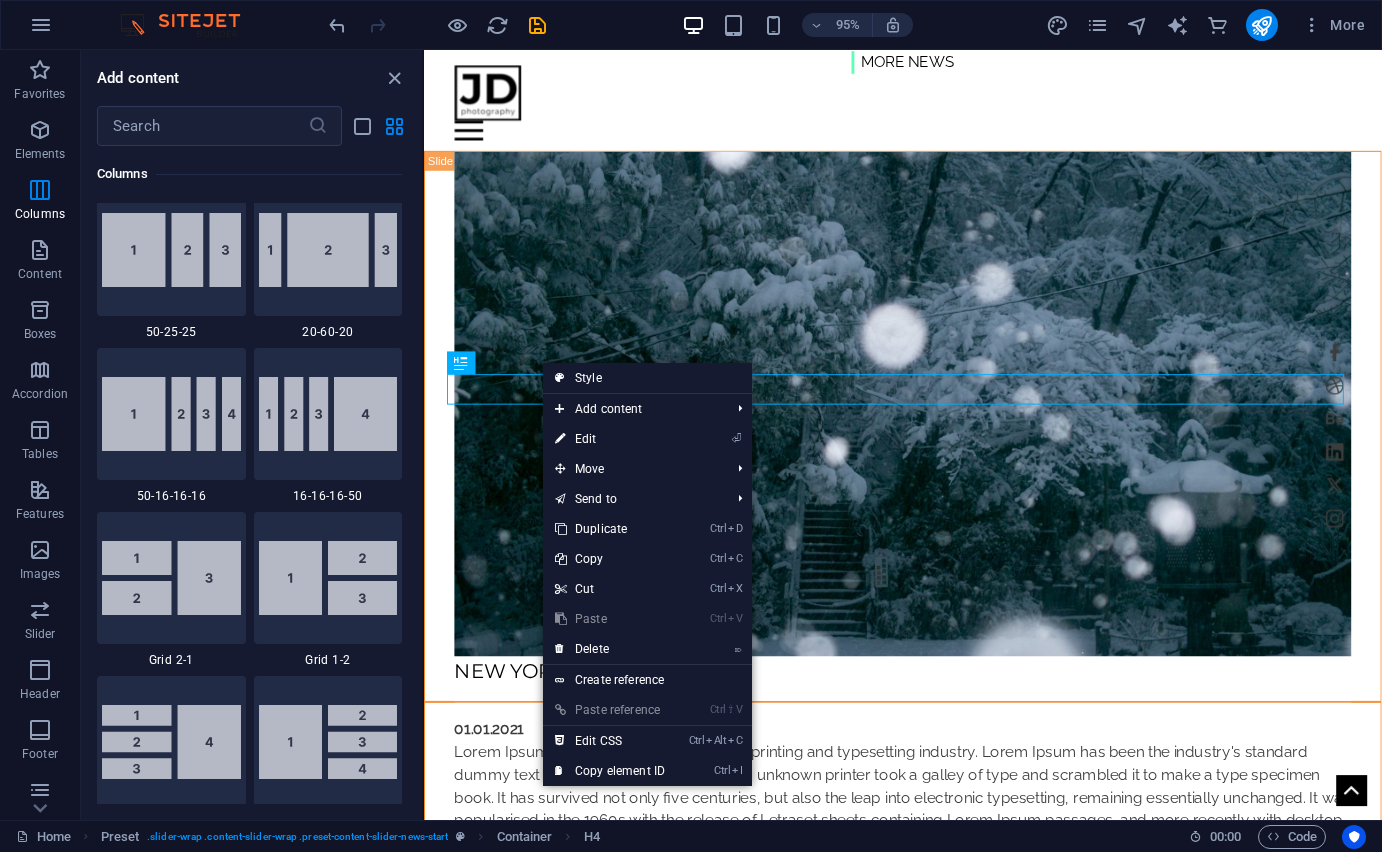 scroll, scrollTop: 1542, scrollLeft: 0, axis: vertical 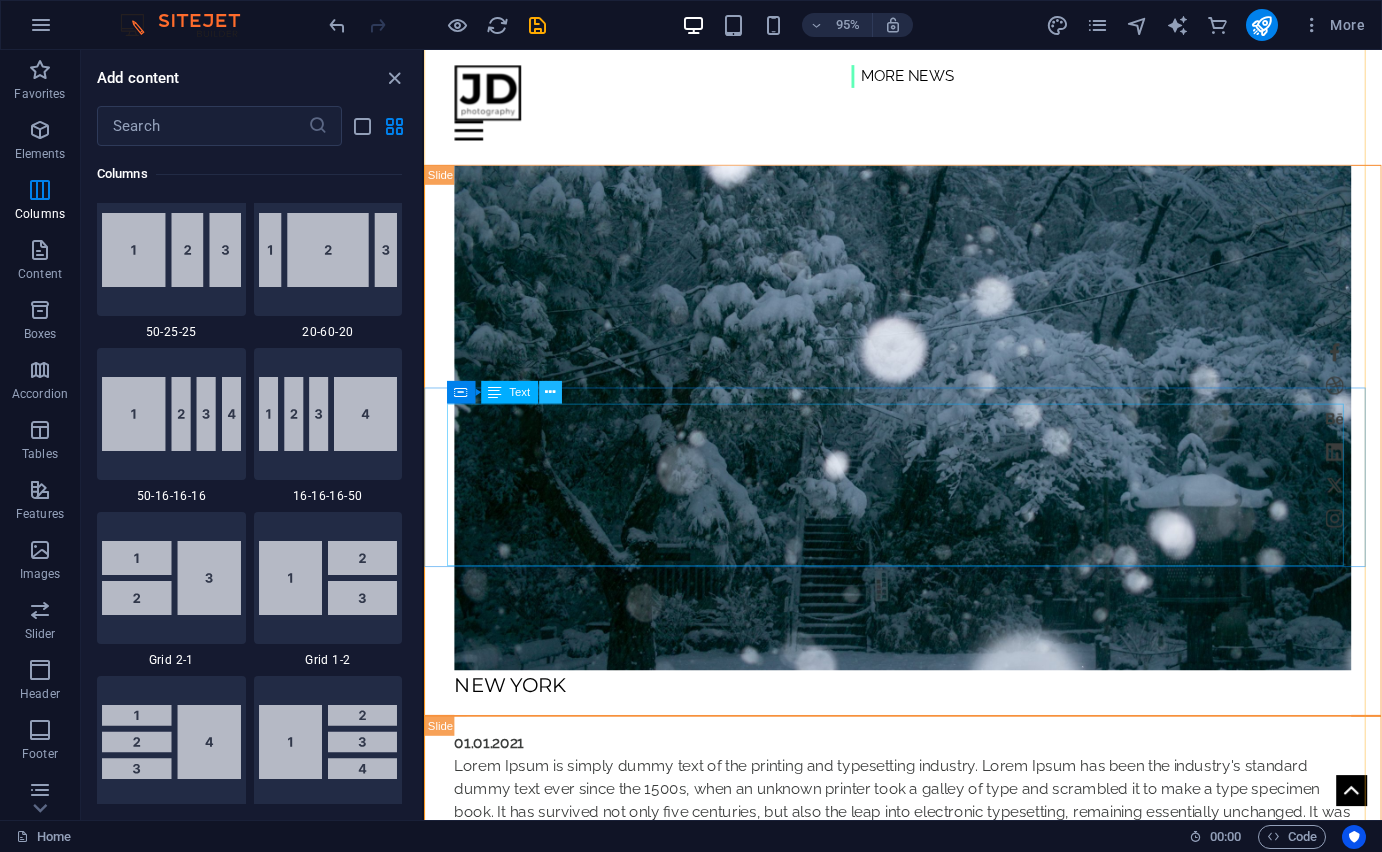 click at bounding box center [550, 392] 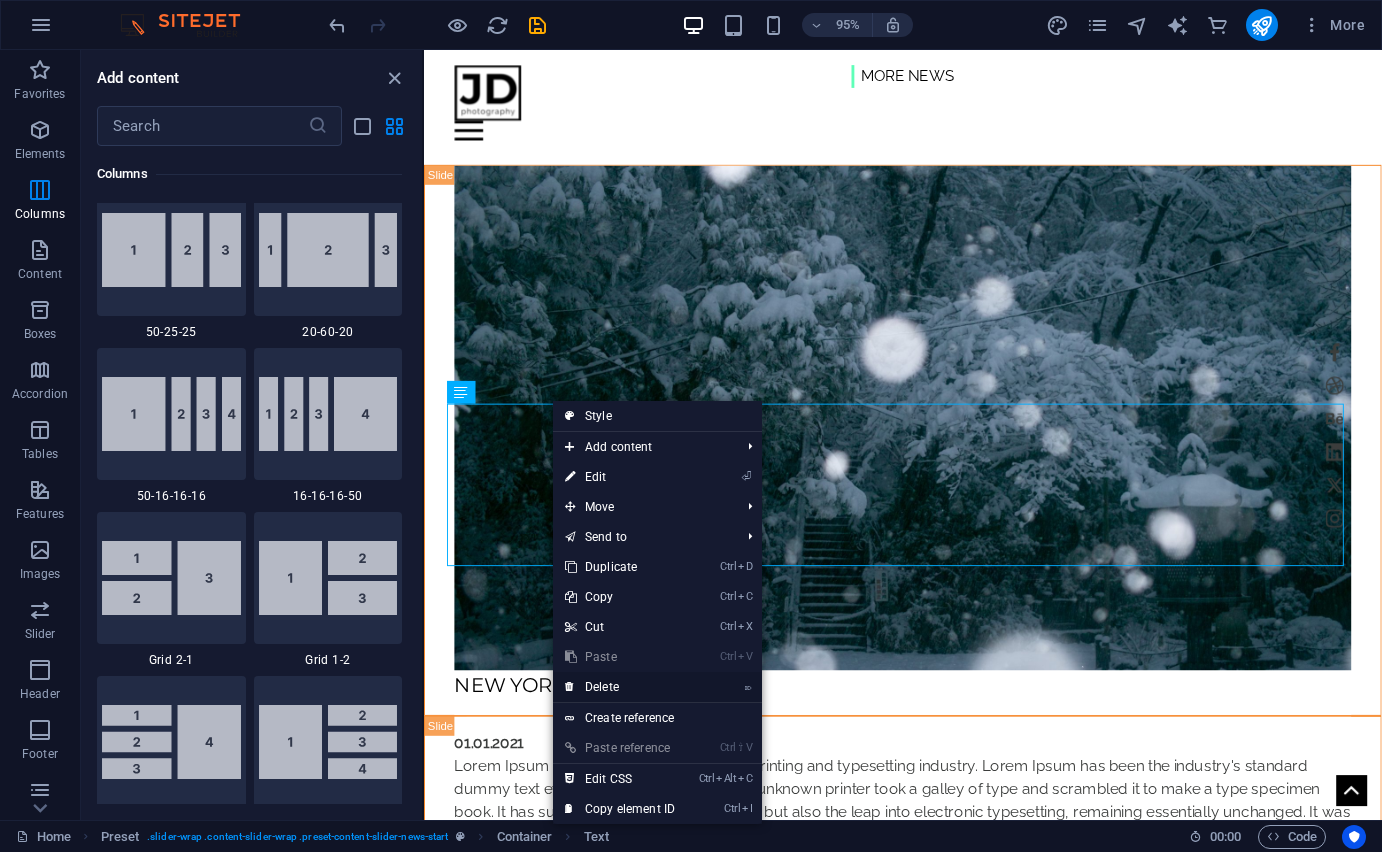 click on "⌦  Delete" at bounding box center (620, 687) 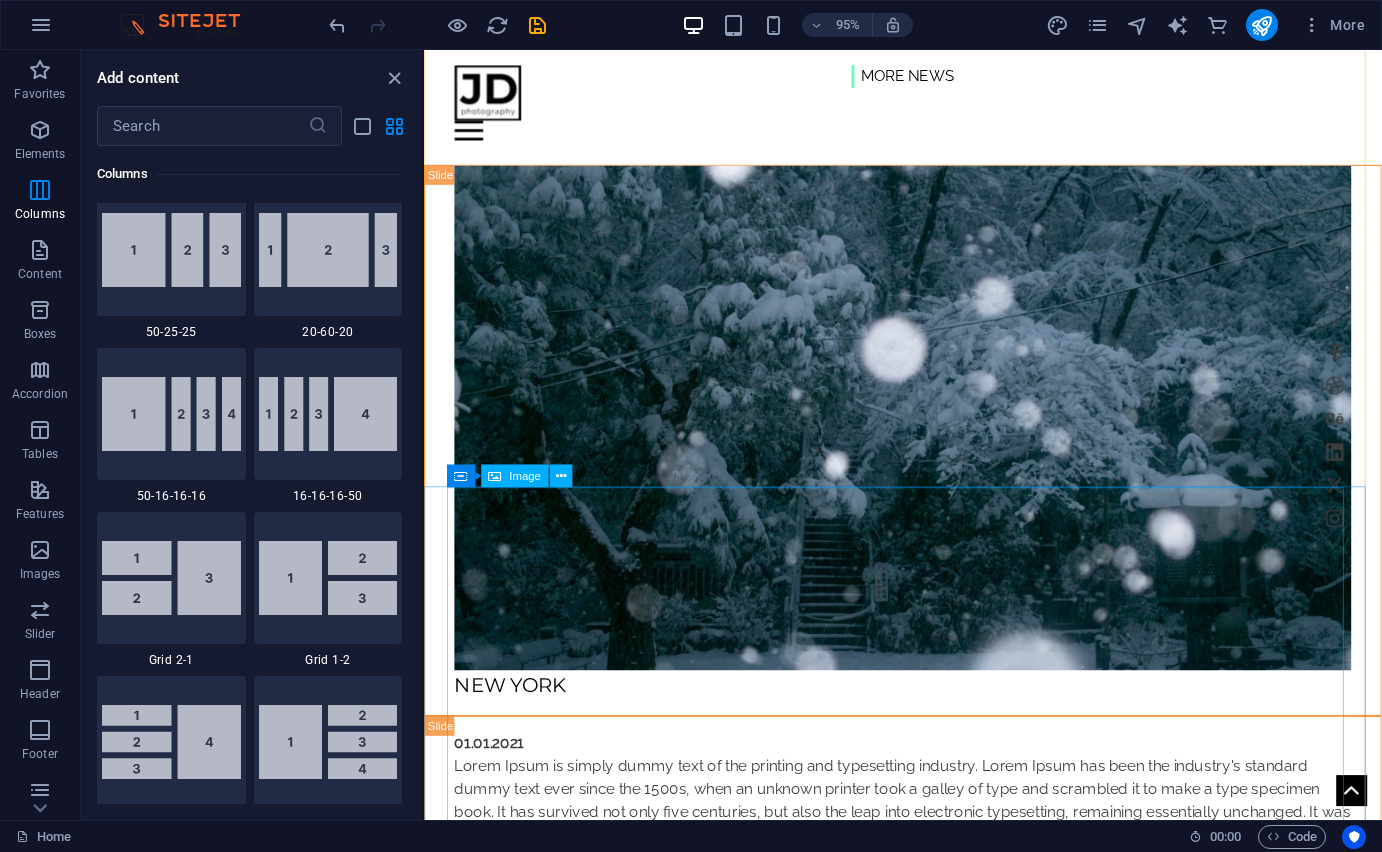 scroll, scrollTop: 1456, scrollLeft: 0, axis: vertical 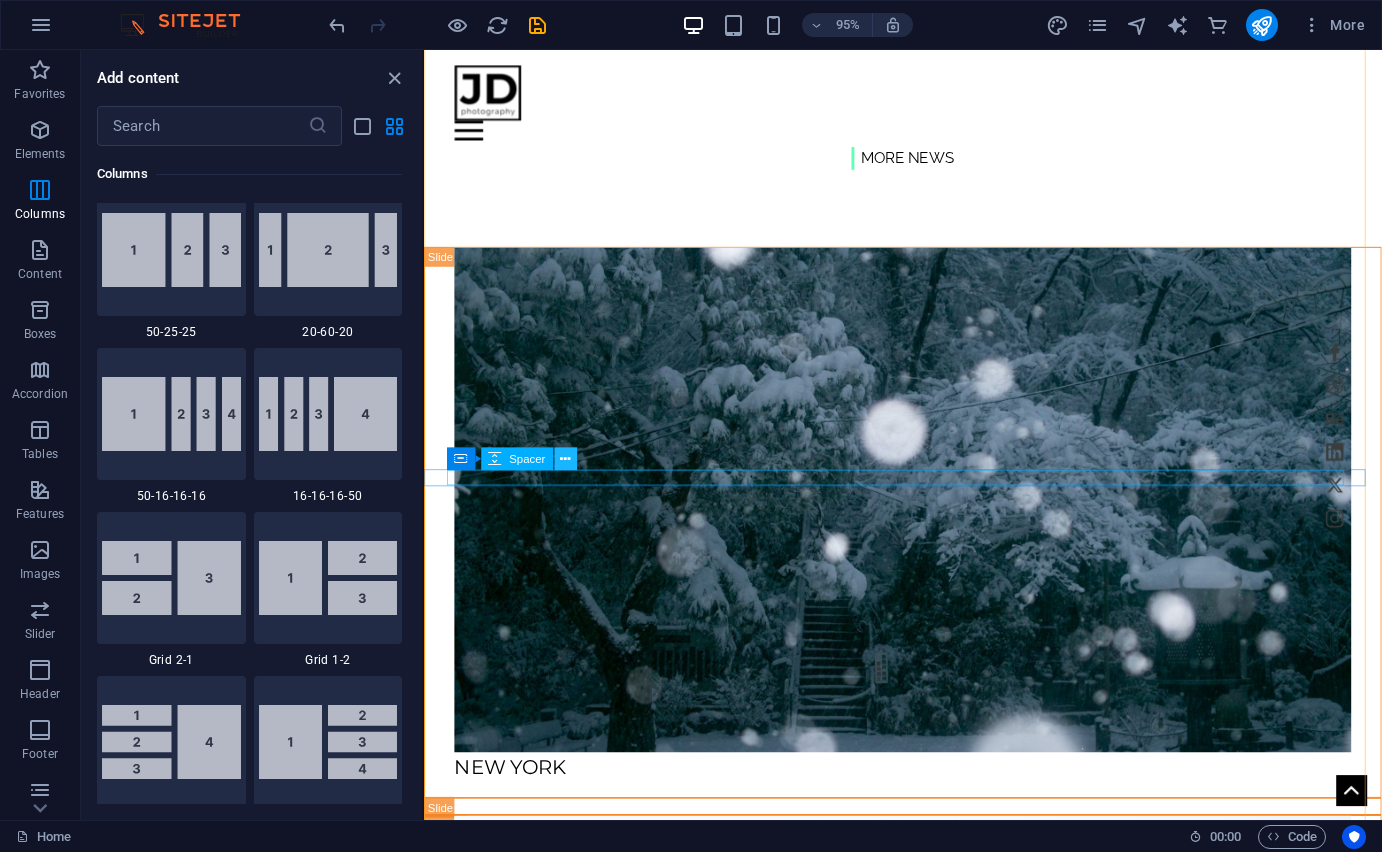 click at bounding box center [565, 459] 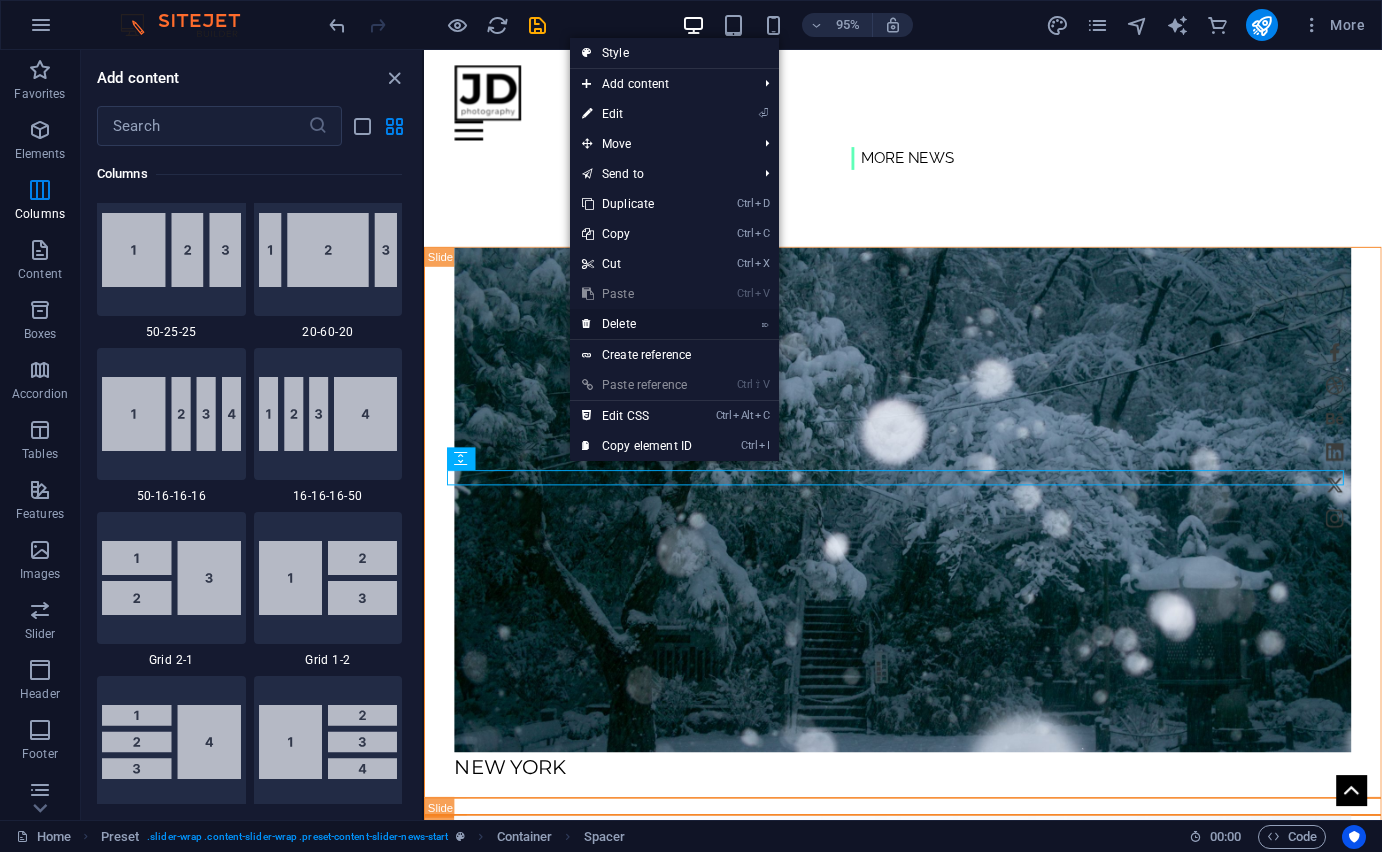 click on "⌦  Delete" at bounding box center [637, 324] 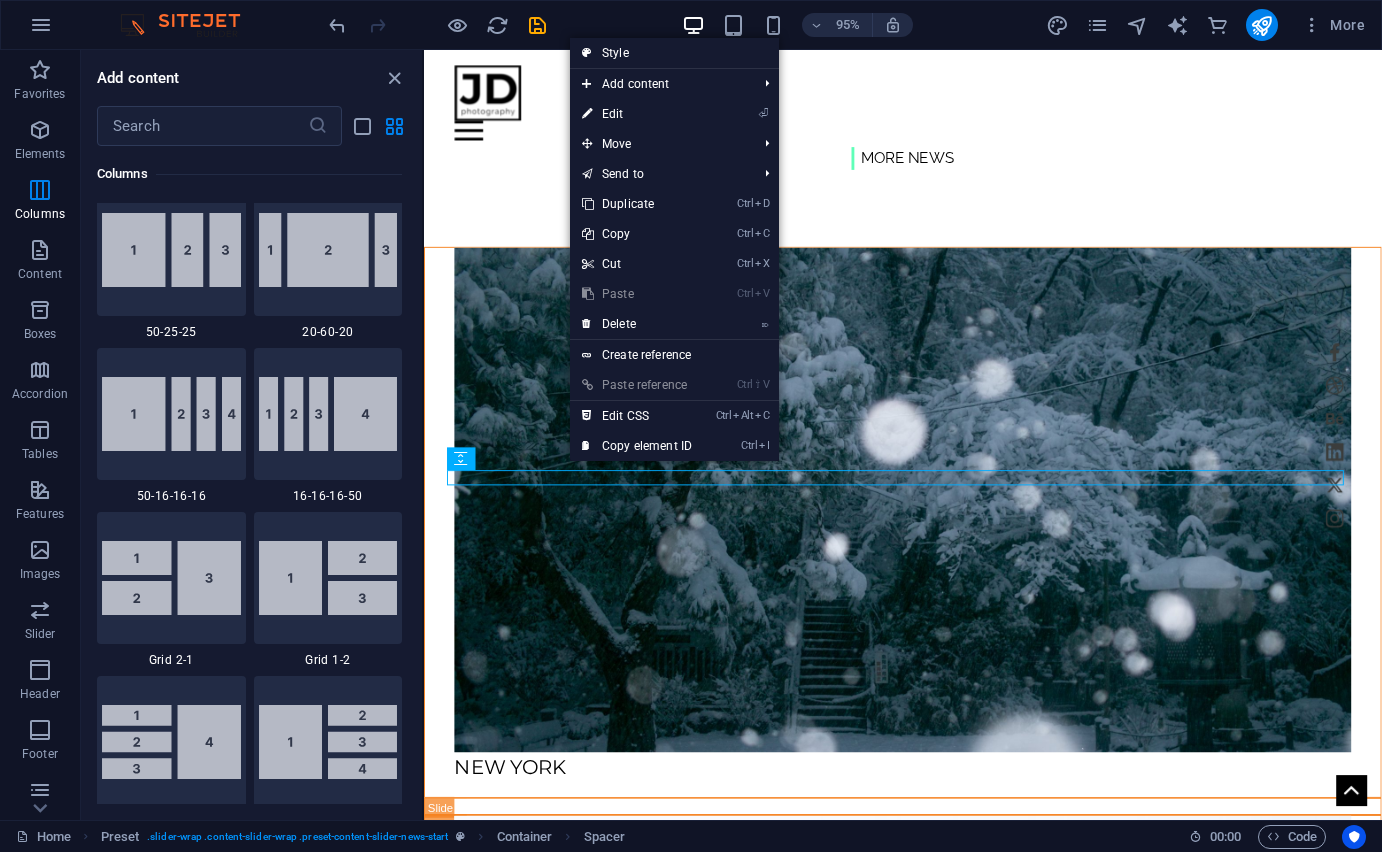 scroll, scrollTop: 1519, scrollLeft: 0, axis: vertical 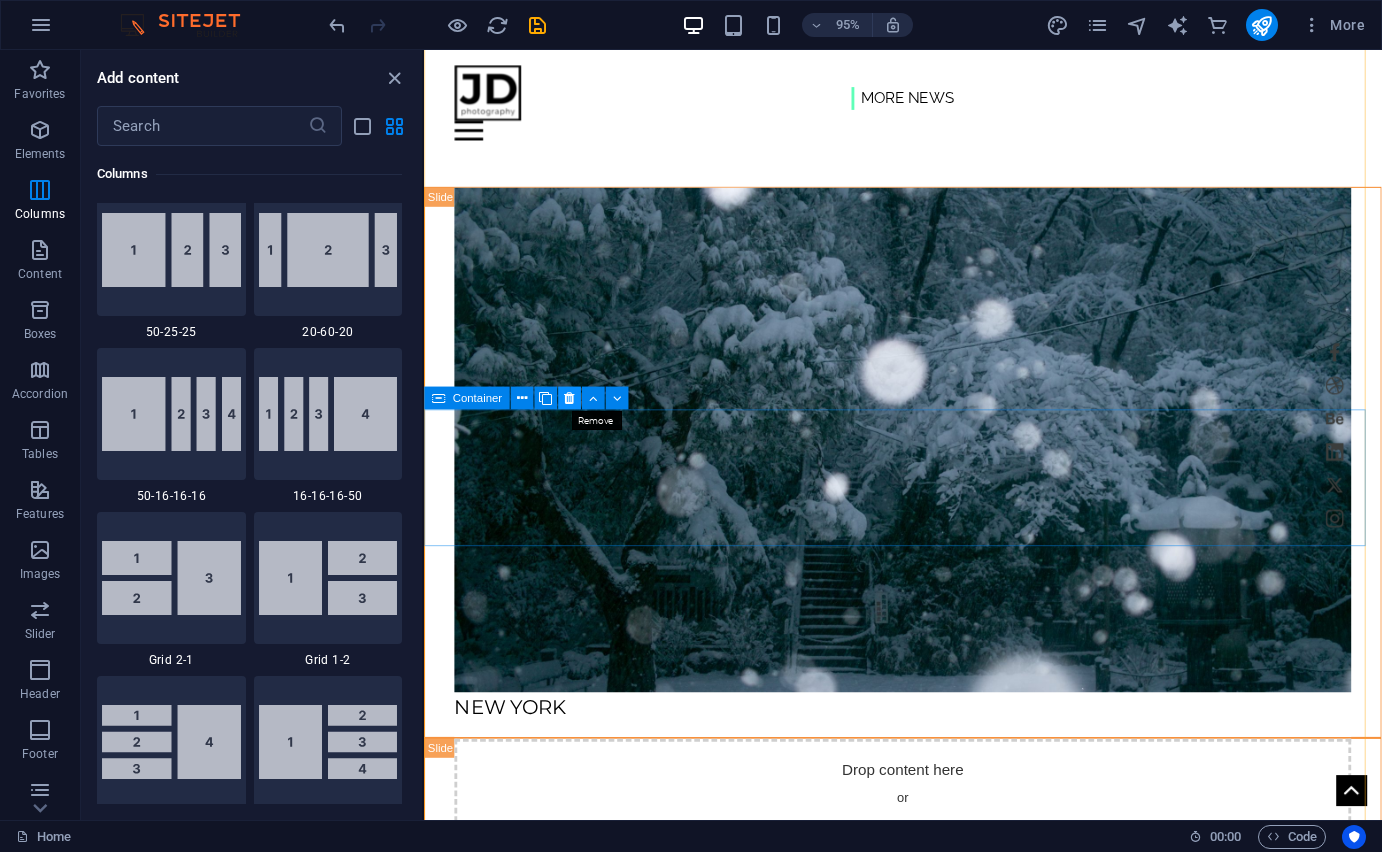 click at bounding box center (569, 398) 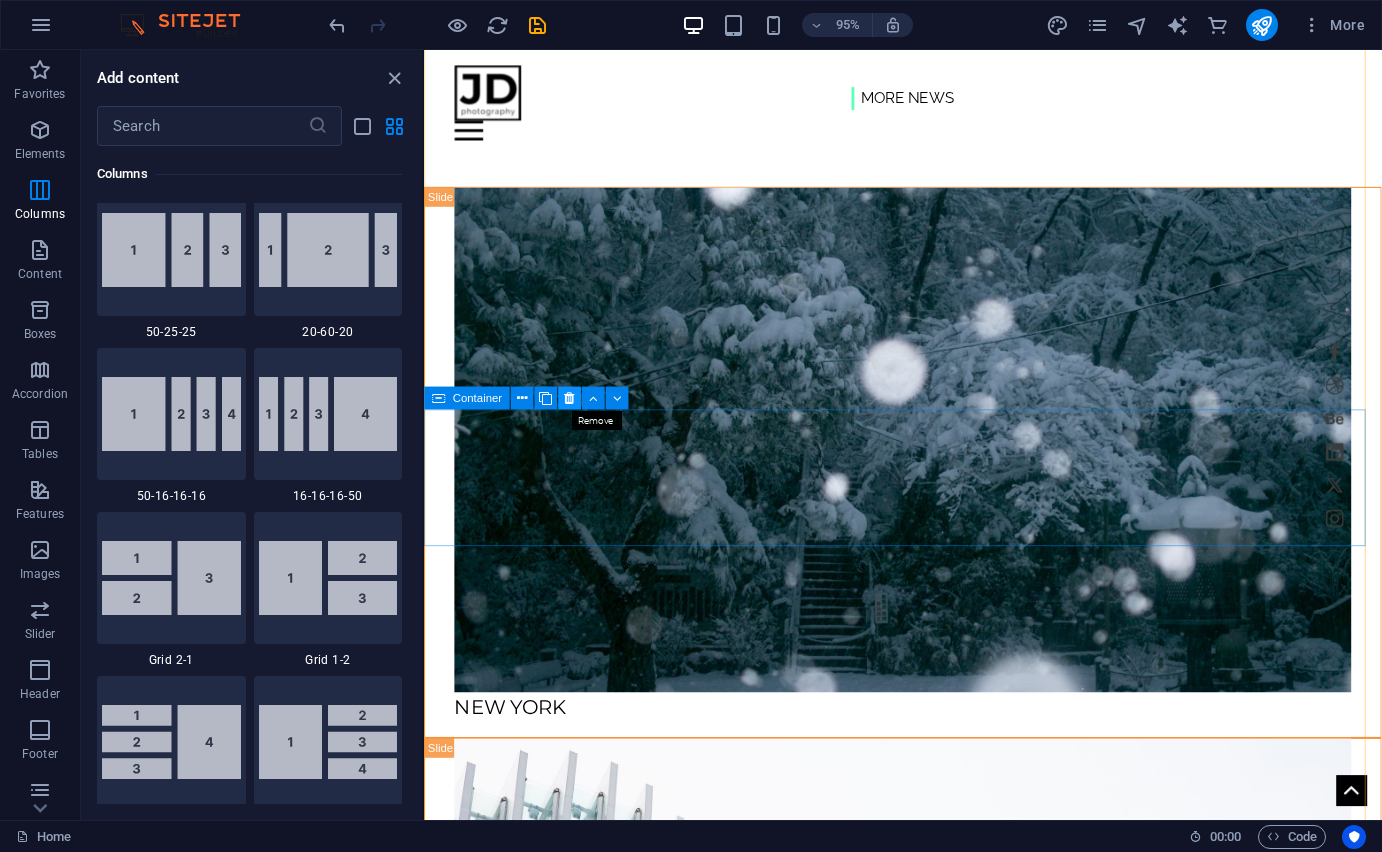 scroll, scrollTop: 1447, scrollLeft: 0, axis: vertical 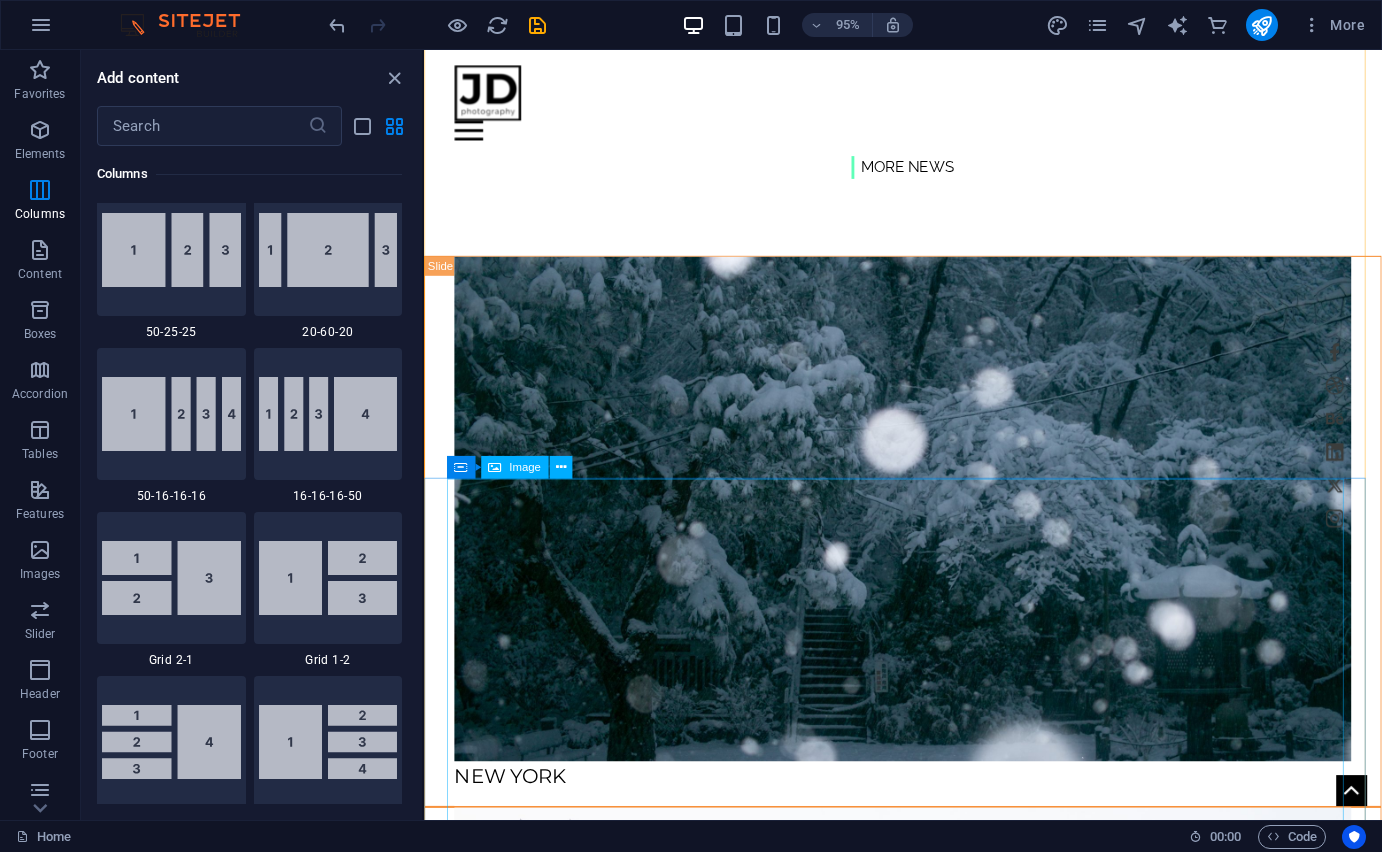 click at bounding box center (928, 1113) 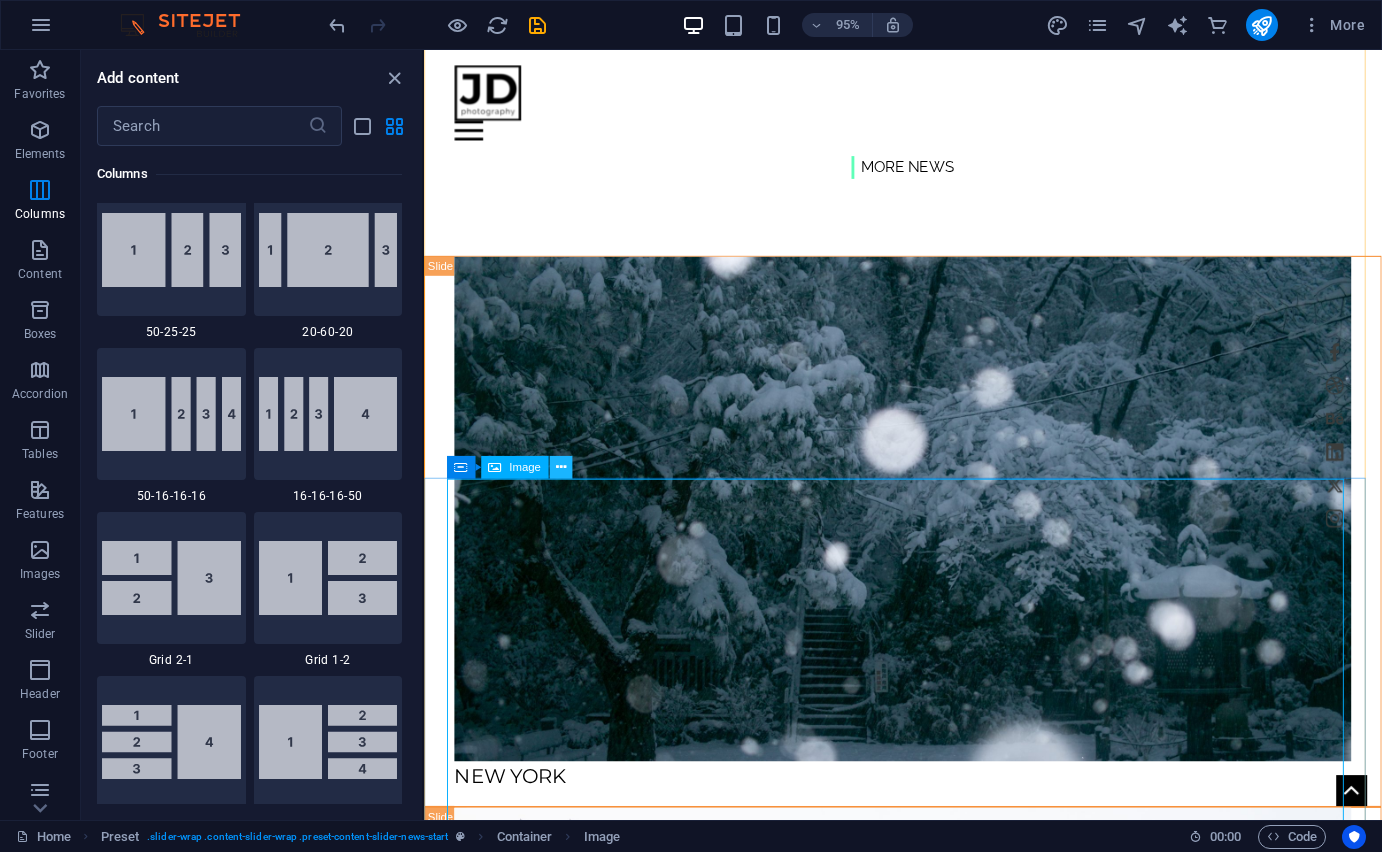 click at bounding box center (560, 467) 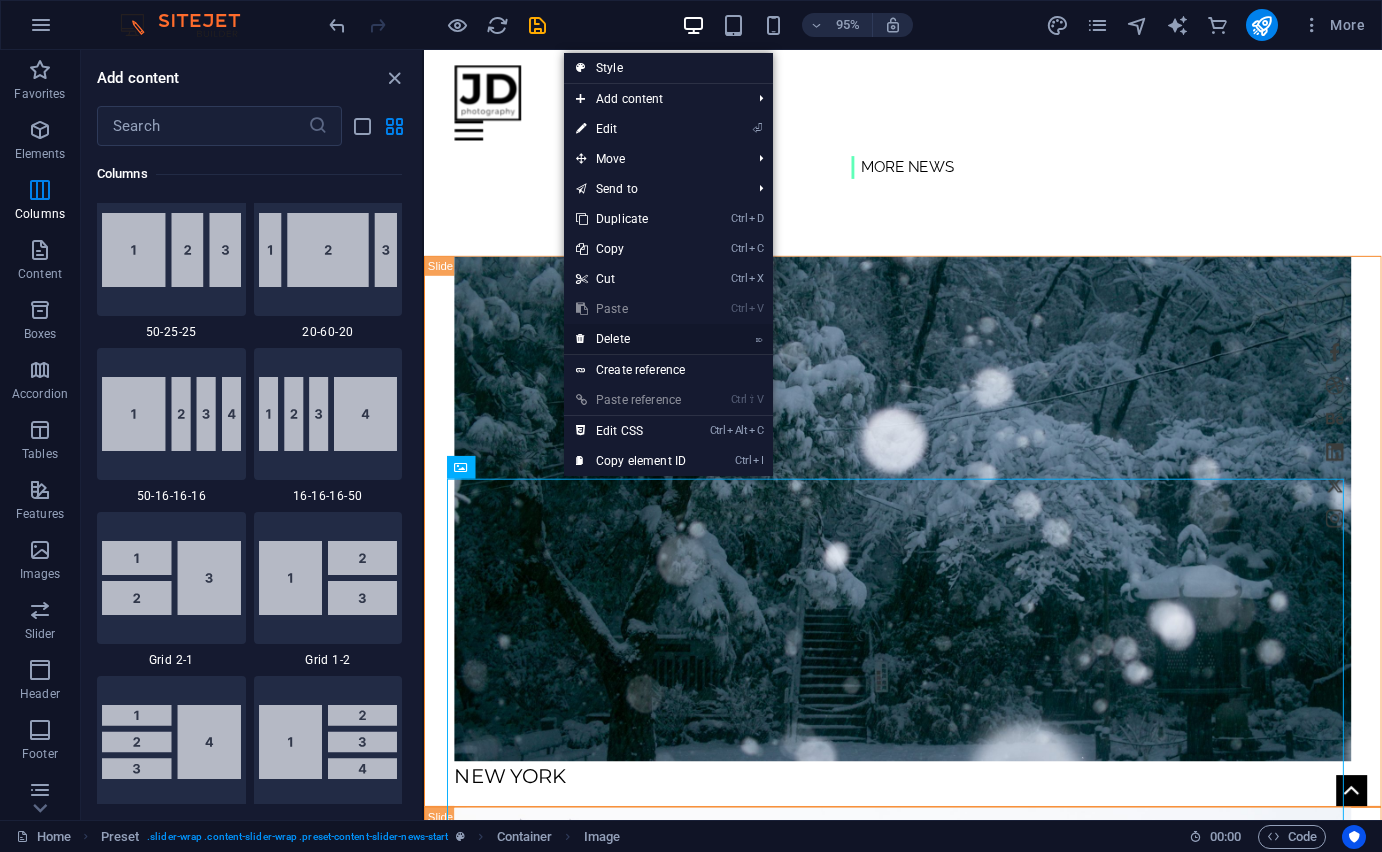 click on "⌦  Delete" at bounding box center [631, 339] 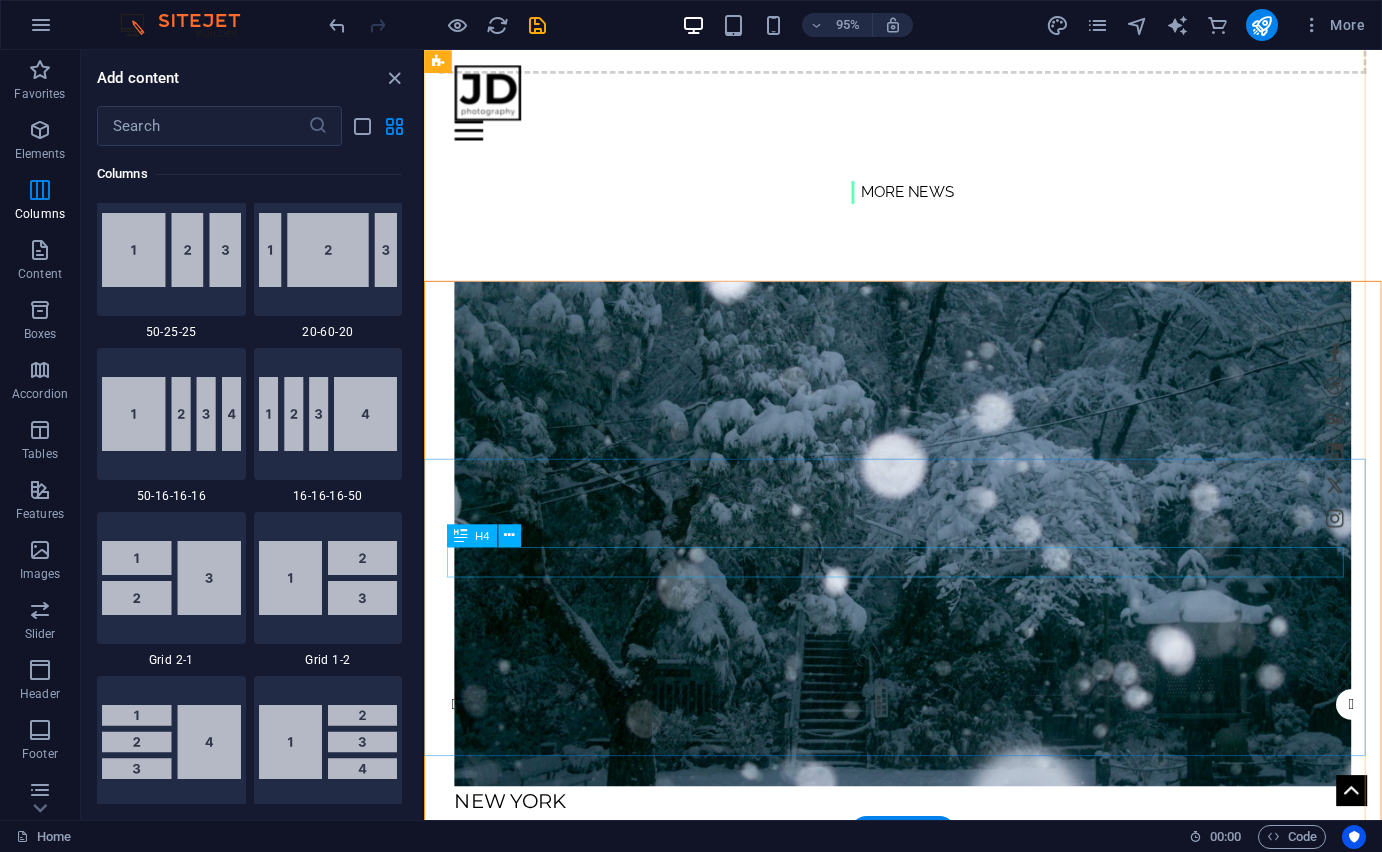 scroll, scrollTop: 1547, scrollLeft: 0, axis: vertical 